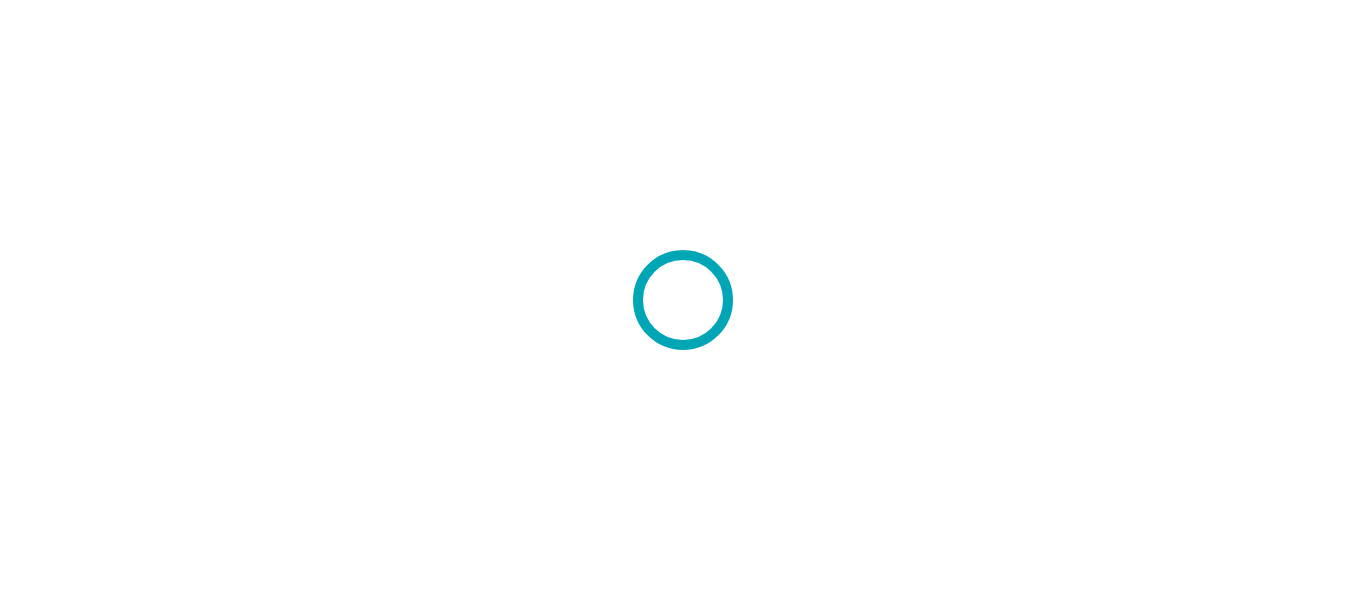 scroll, scrollTop: 0, scrollLeft: 0, axis: both 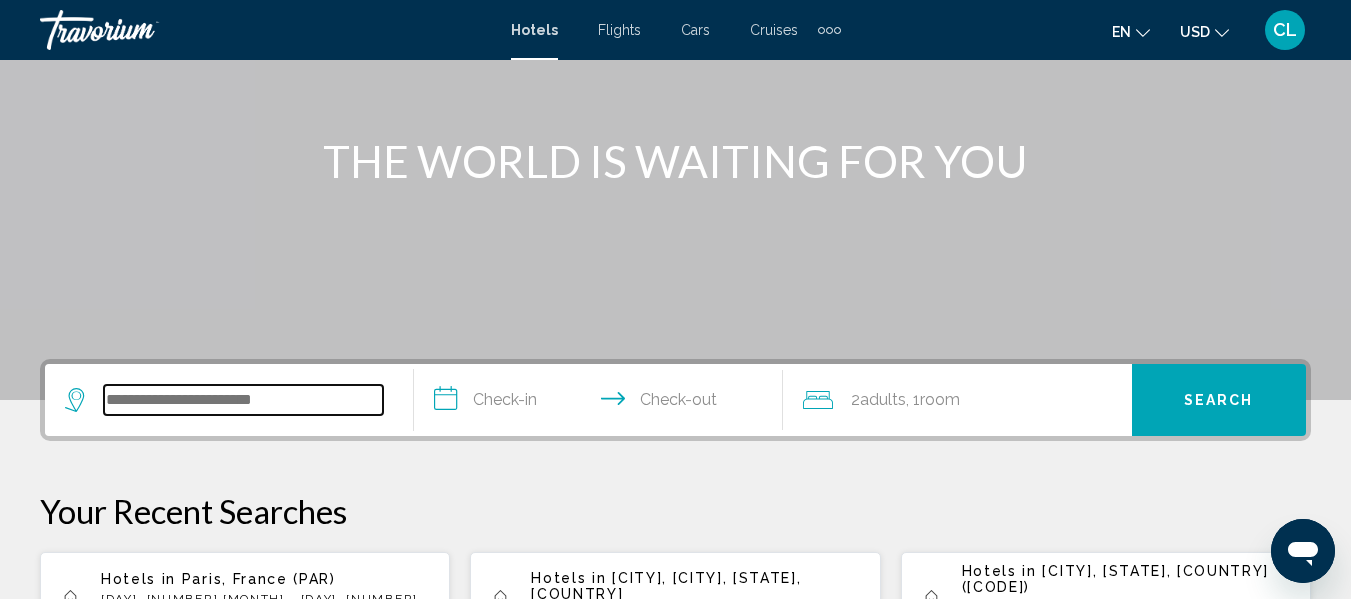 click at bounding box center [243, 400] 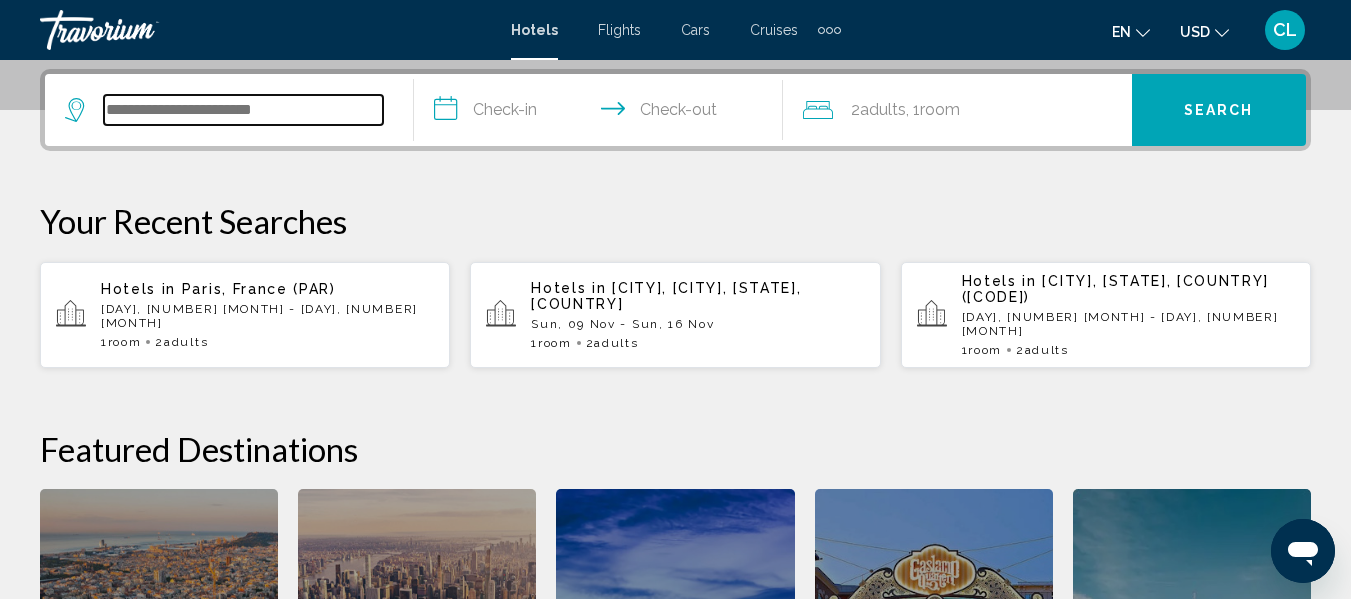 scroll, scrollTop: 494, scrollLeft: 0, axis: vertical 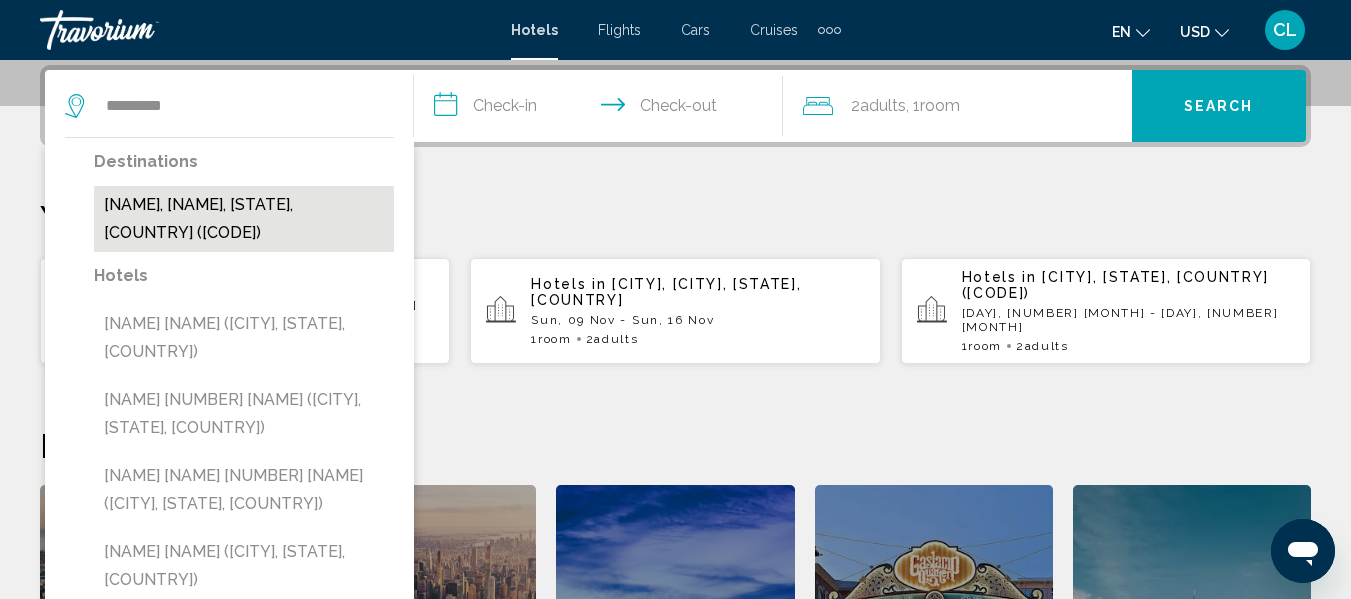 click on "[NAME], [NAME], [STATE], [COUNTRY] ([CODE])" at bounding box center [244, 219] 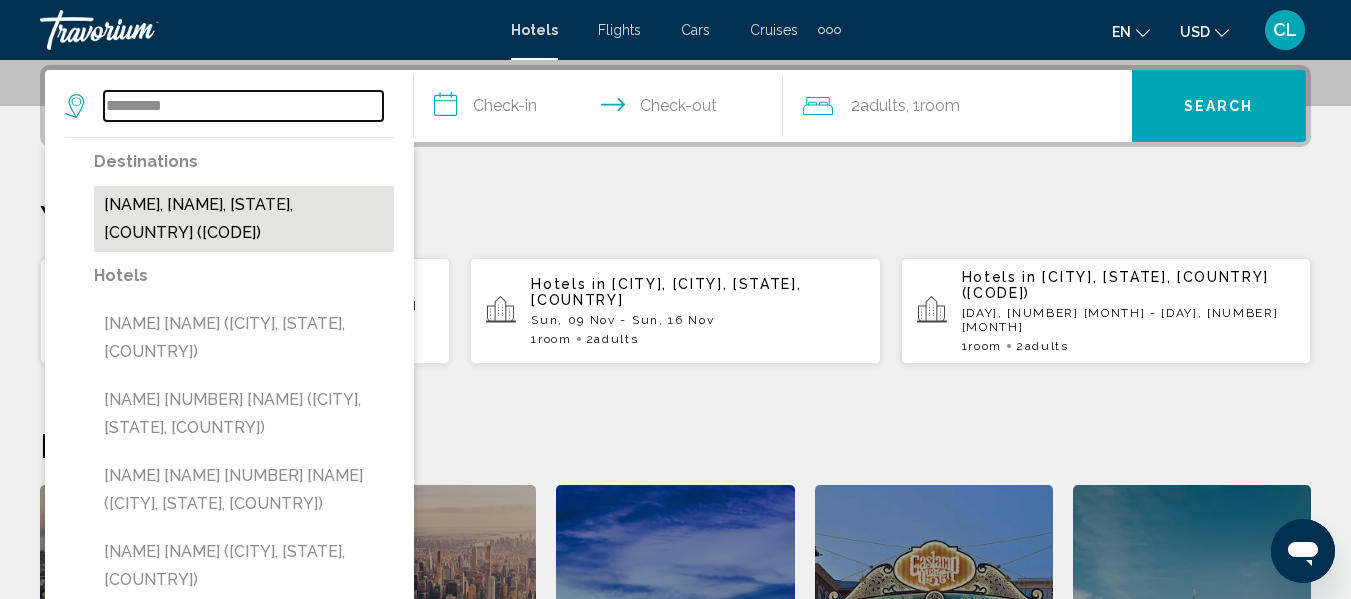 type on "**********" 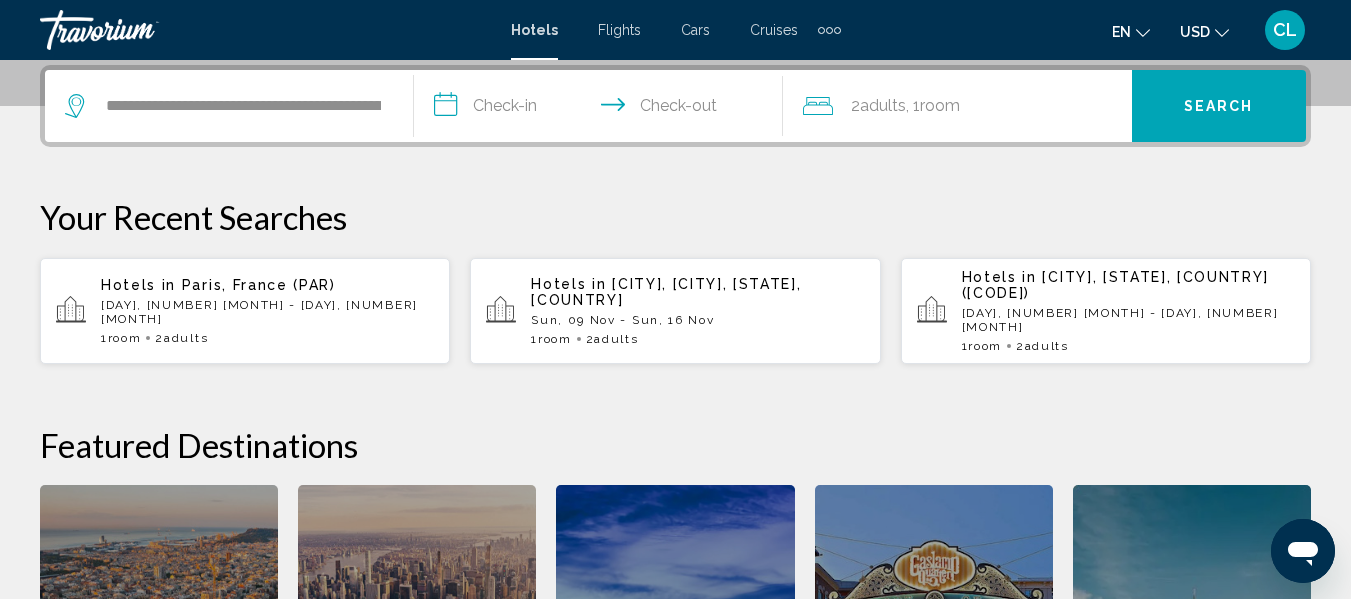 click on "**********" at bounding box center (602, 109) 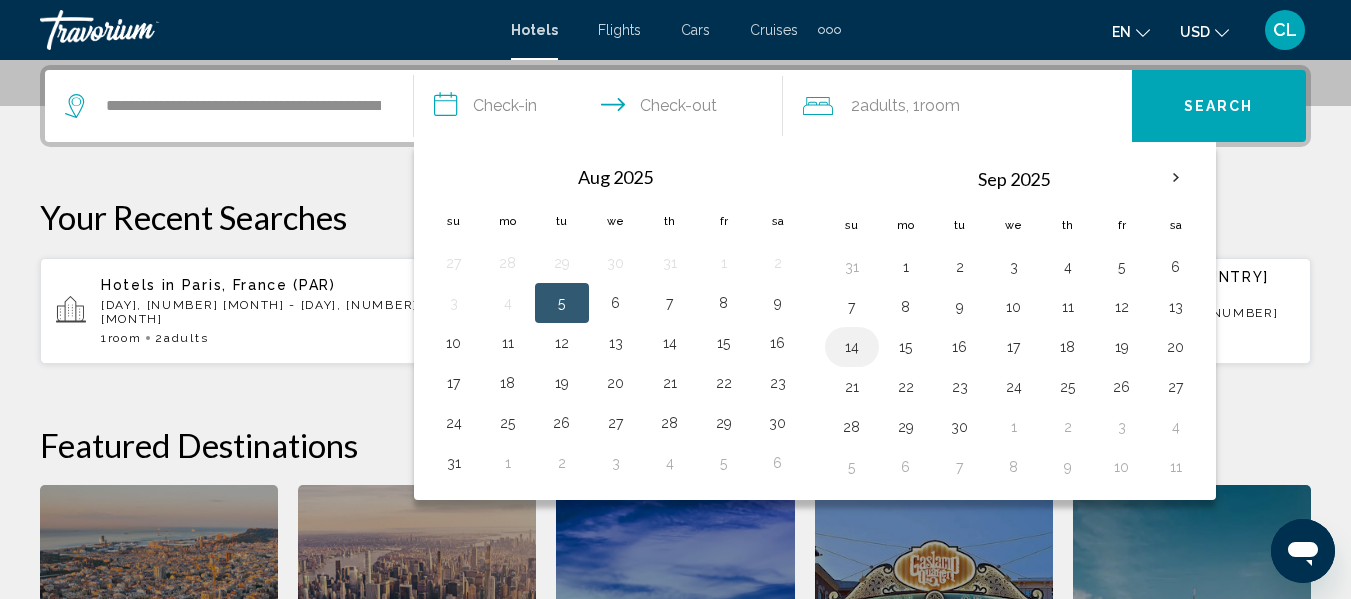 click on "14" at bounding box center [852, 347] 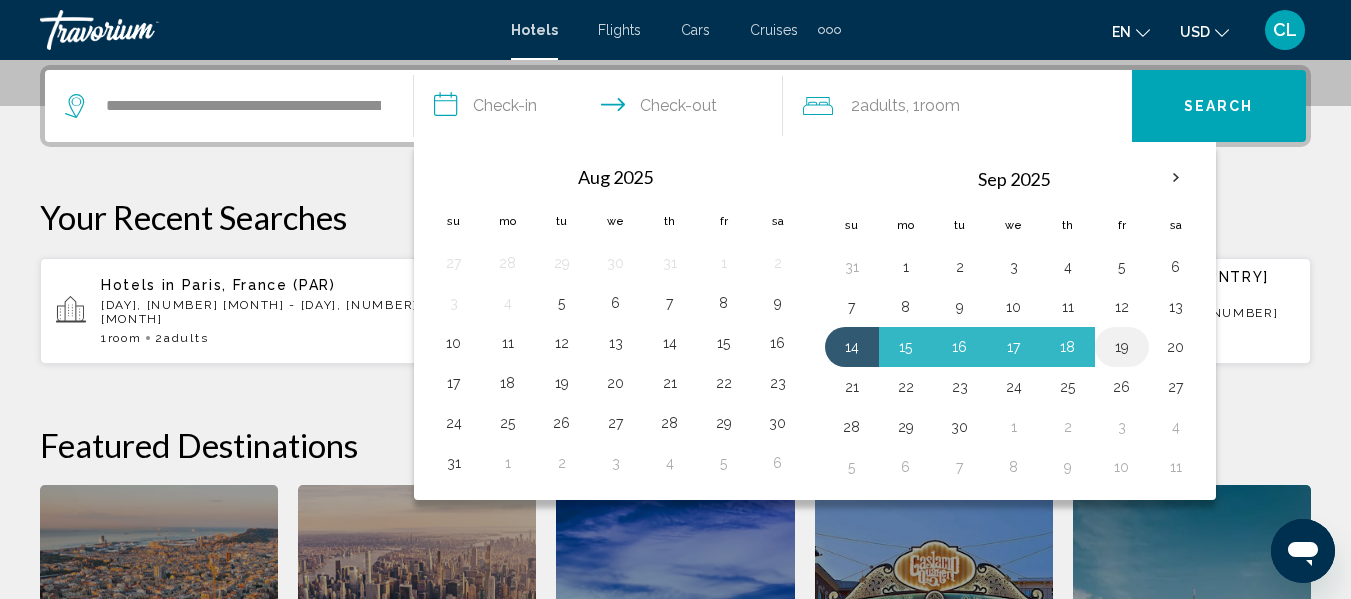 click on "19" at bounding box center [1122, 347] 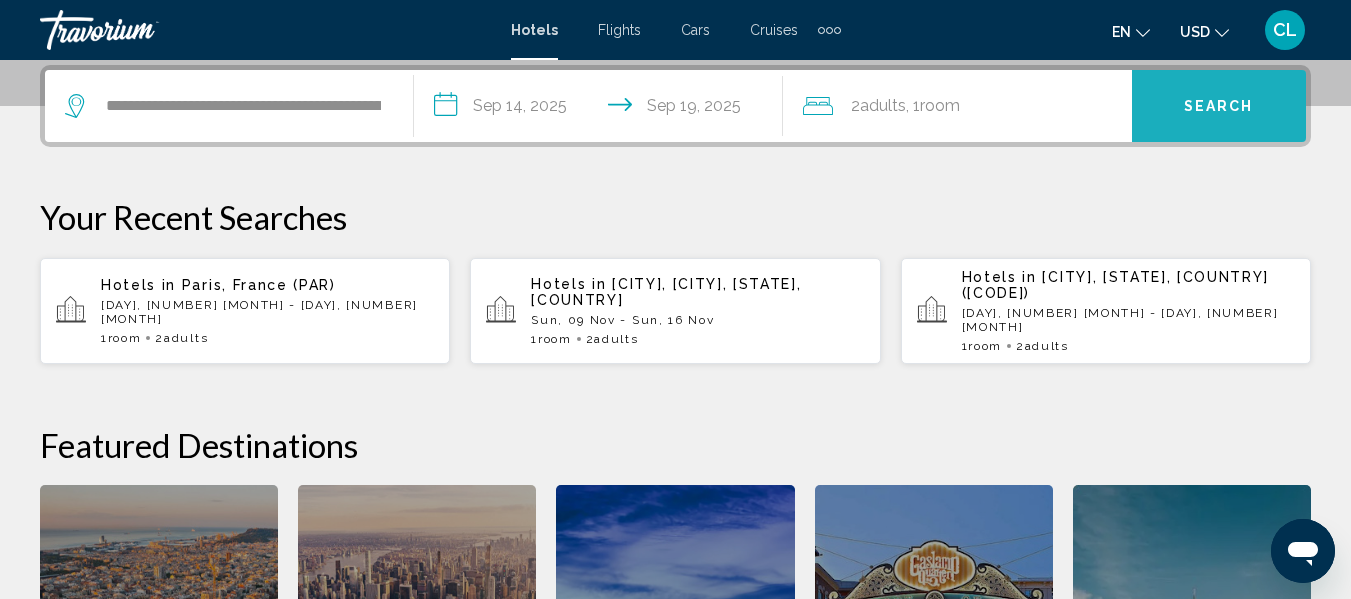 click on "Search" at bounding box center [1219, 107] 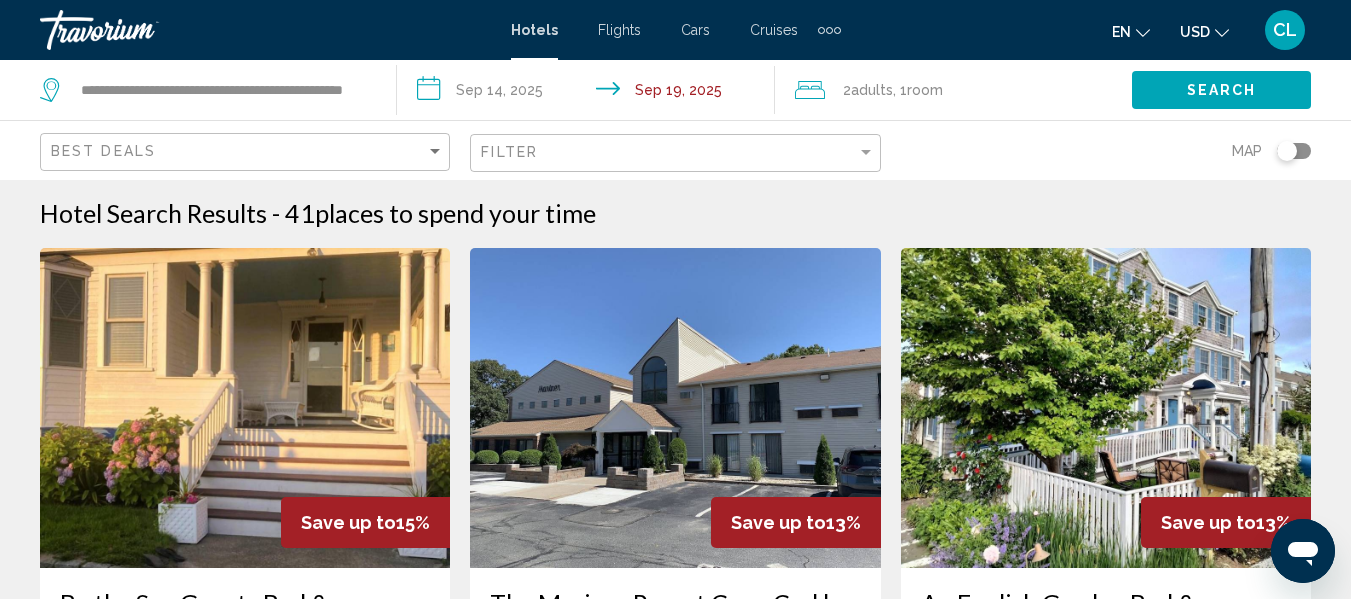 scroll, scrollTop: 0, scrollLeft: 0, axis: both 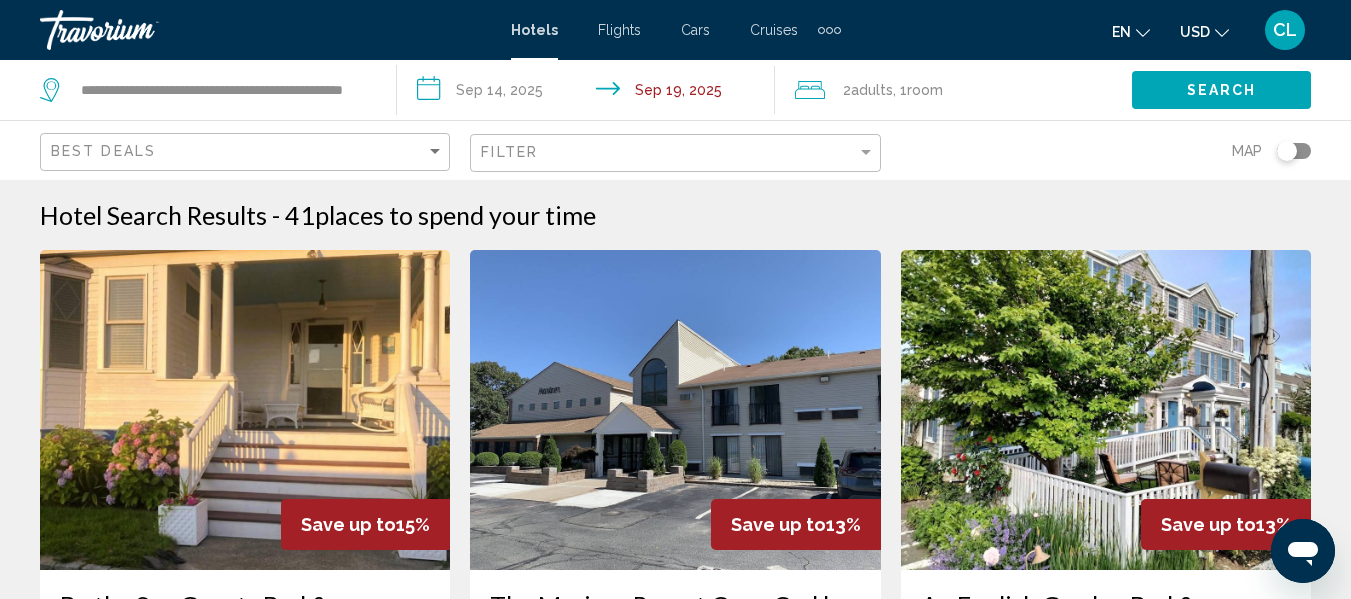 click on "USD" 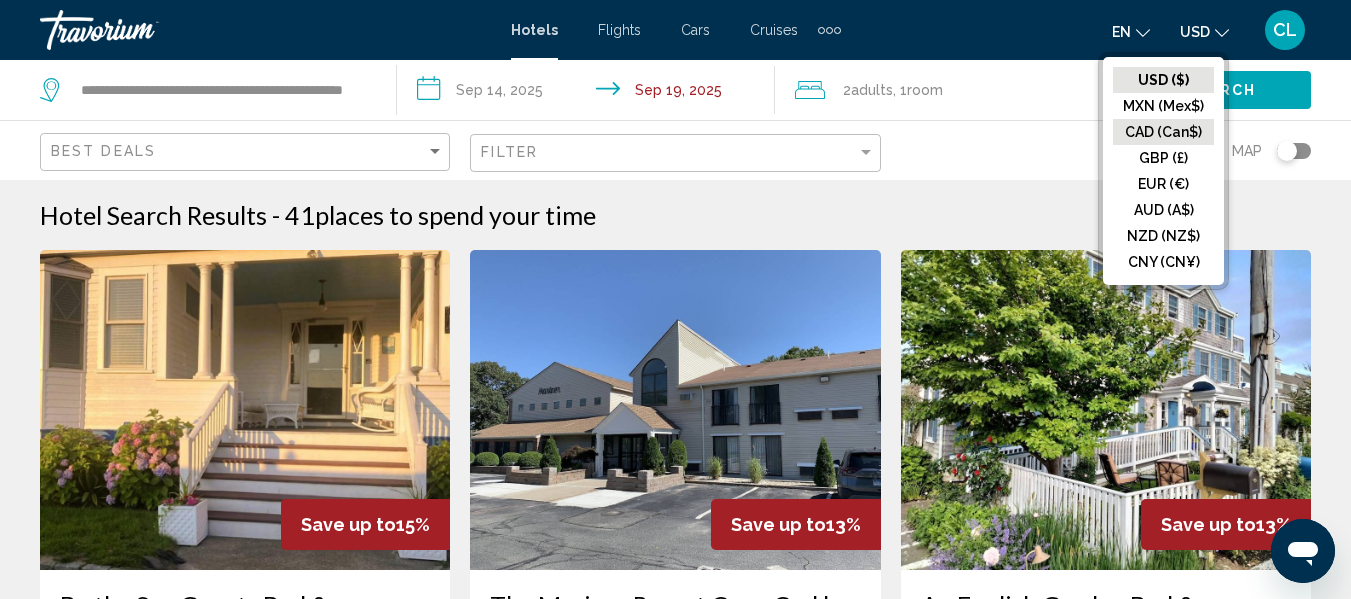 click on "CAD (Can$)" 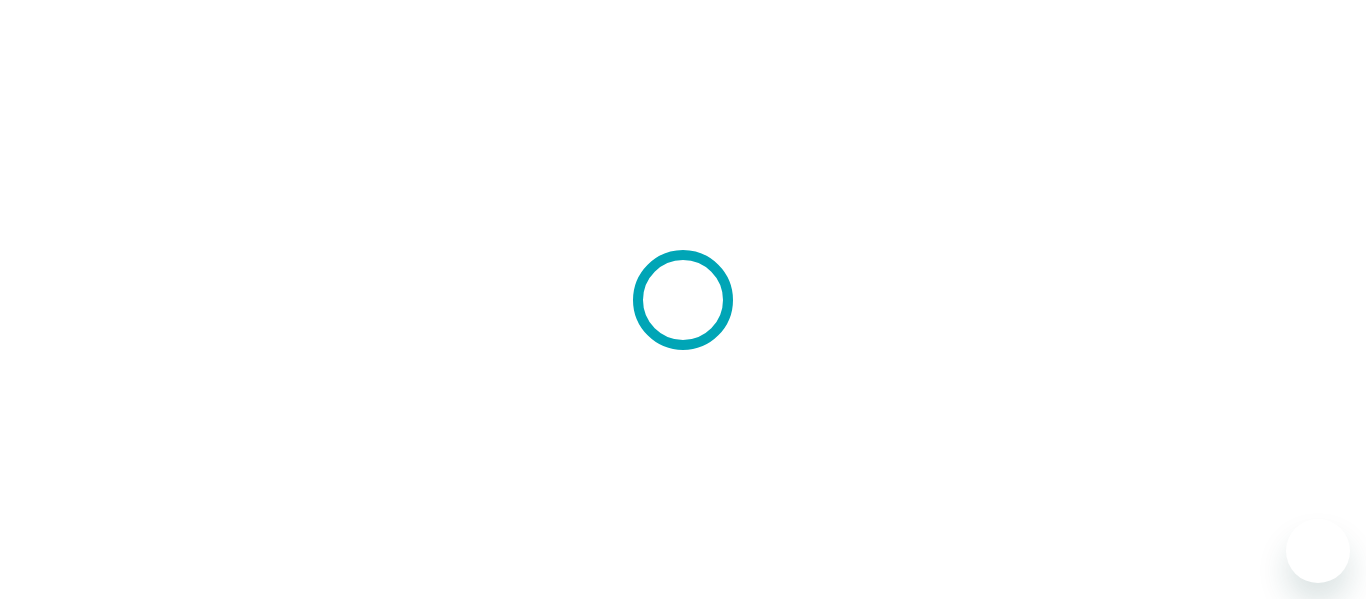 scroll, scrollTop: 0, scrollLeft: 0, axis: both 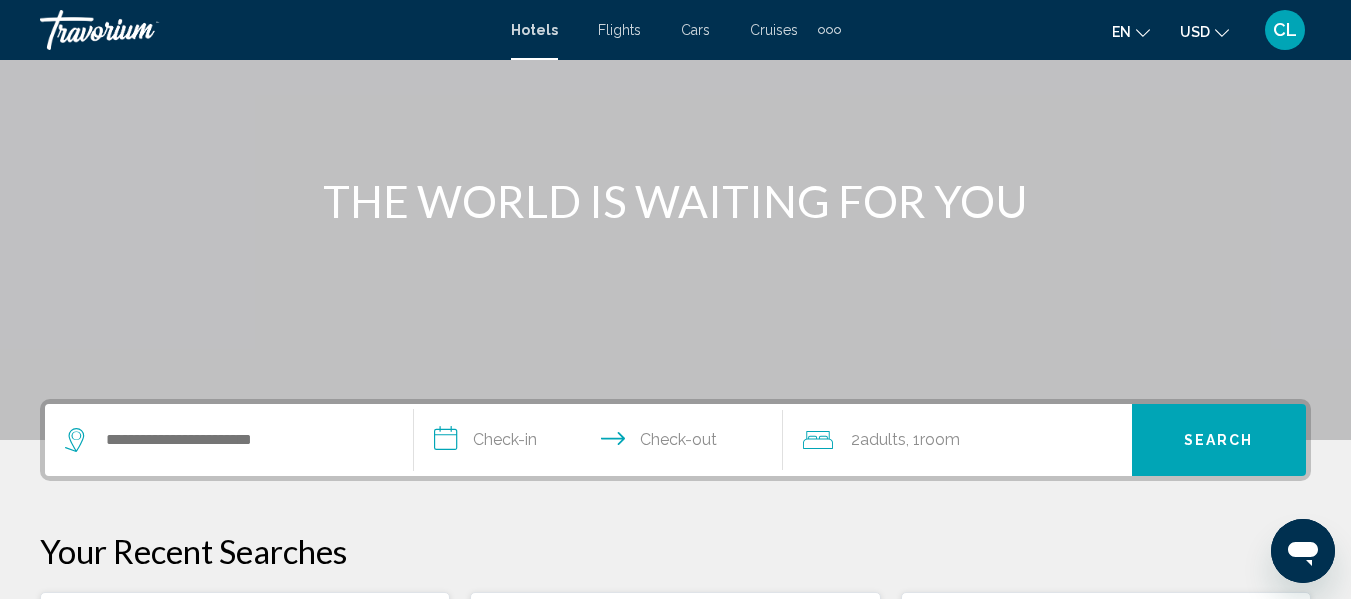 click on "USD" 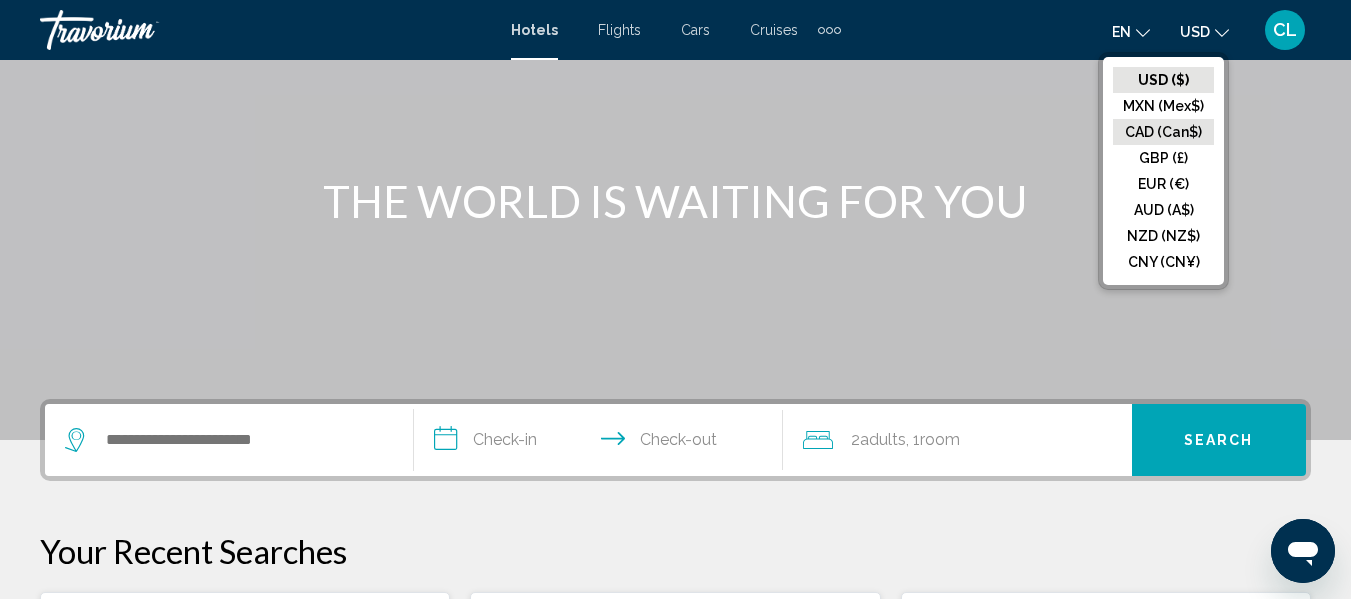 click on "CAD (Can$)" 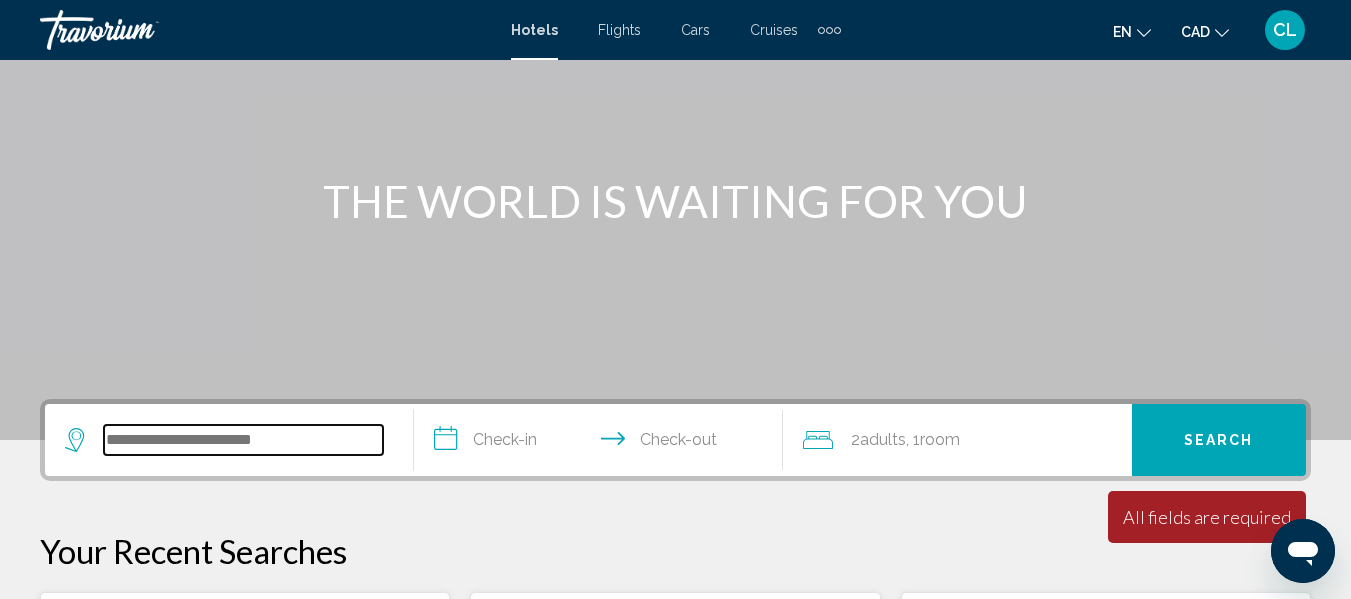 click at bounding box center (243, 440) 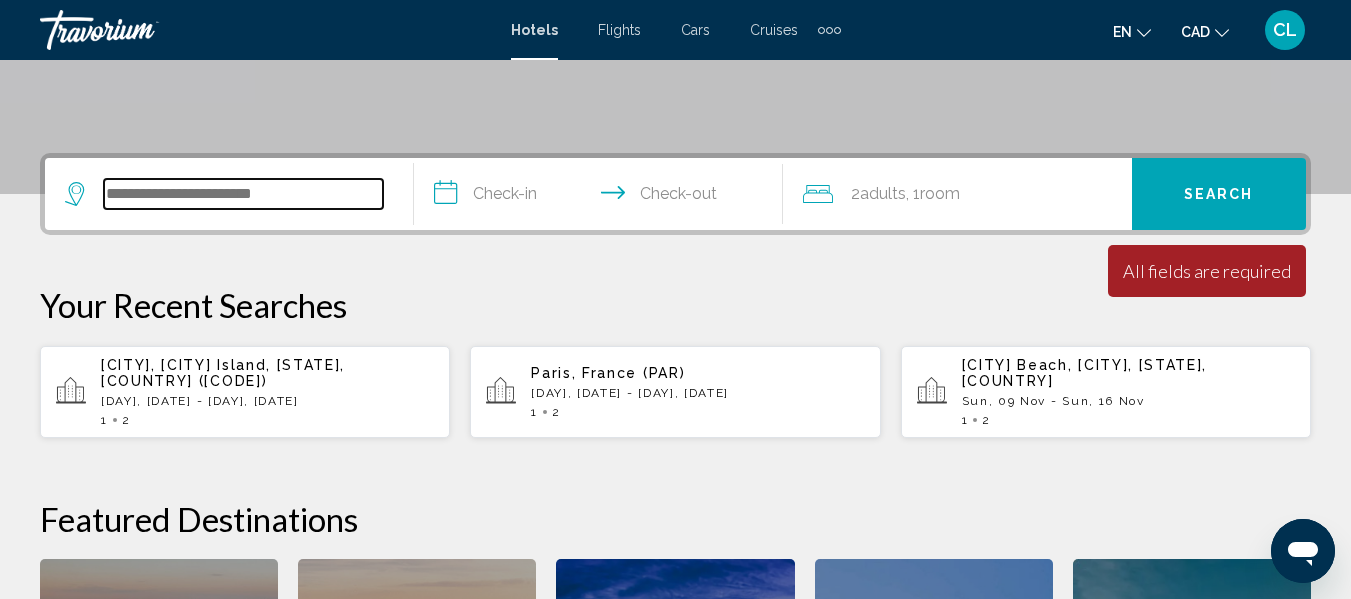scroll, scrollTop: 494, scrollLeft: 0, axis: vertical 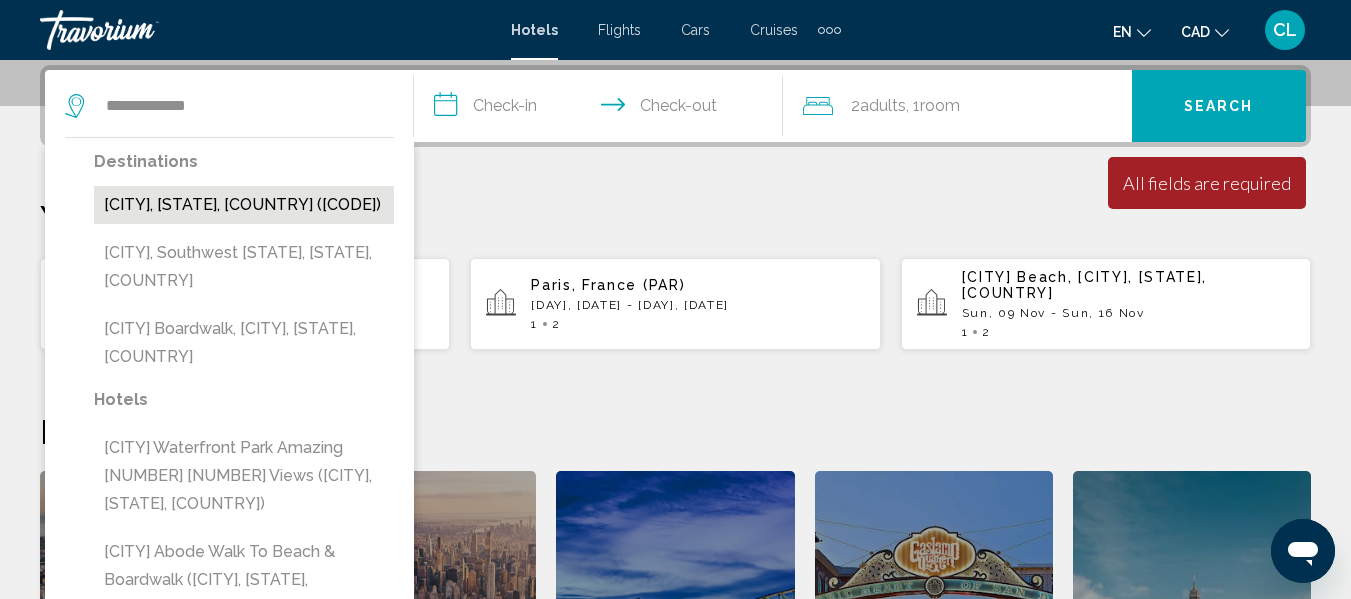 click on "Atlantic City, NJ, United States (AIY)" at bounding box center (244, 205) 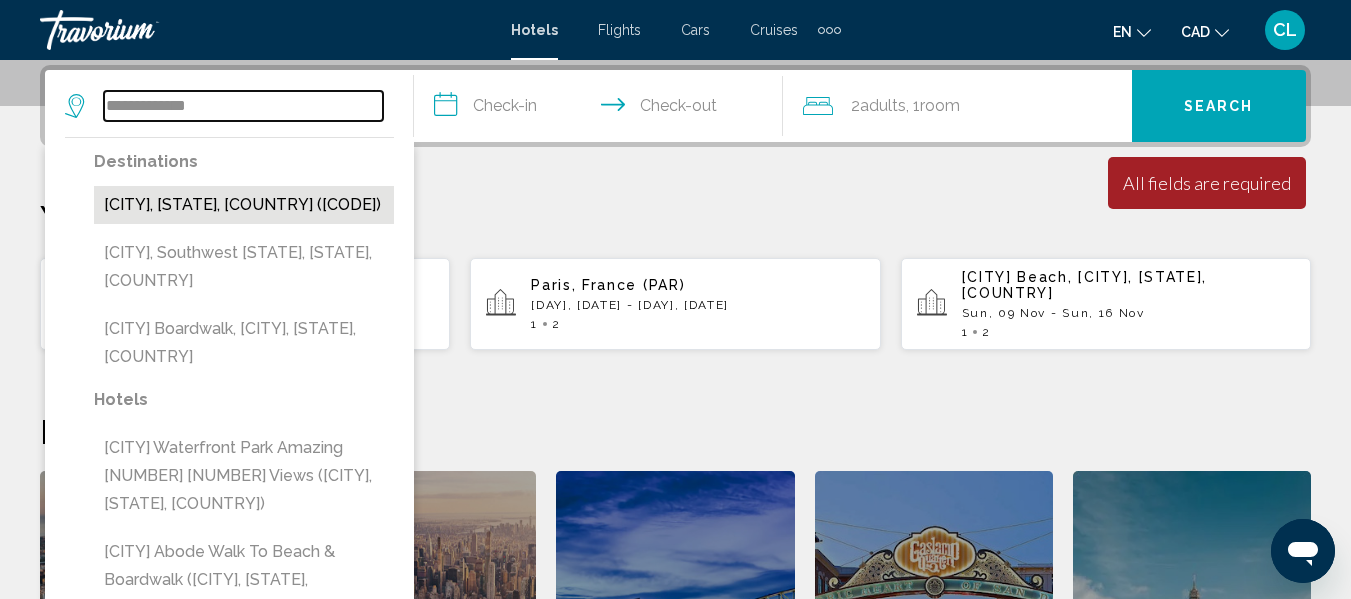type on "**********" 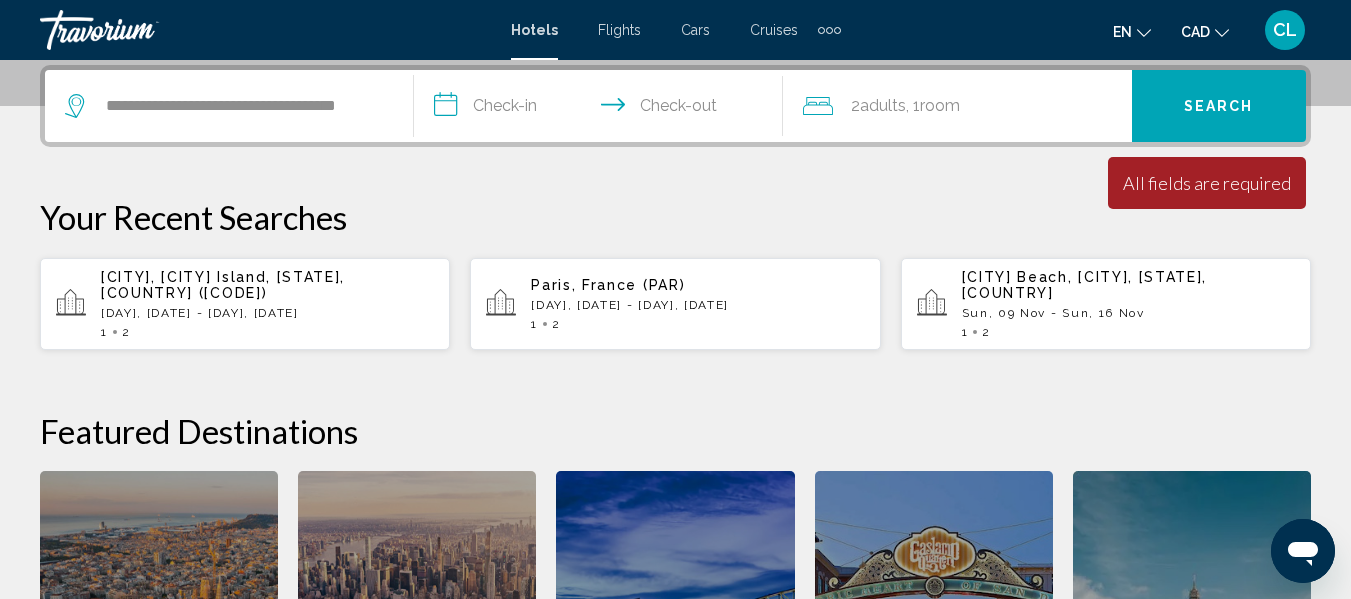 click on "**********" at bounding box center [602, 109] 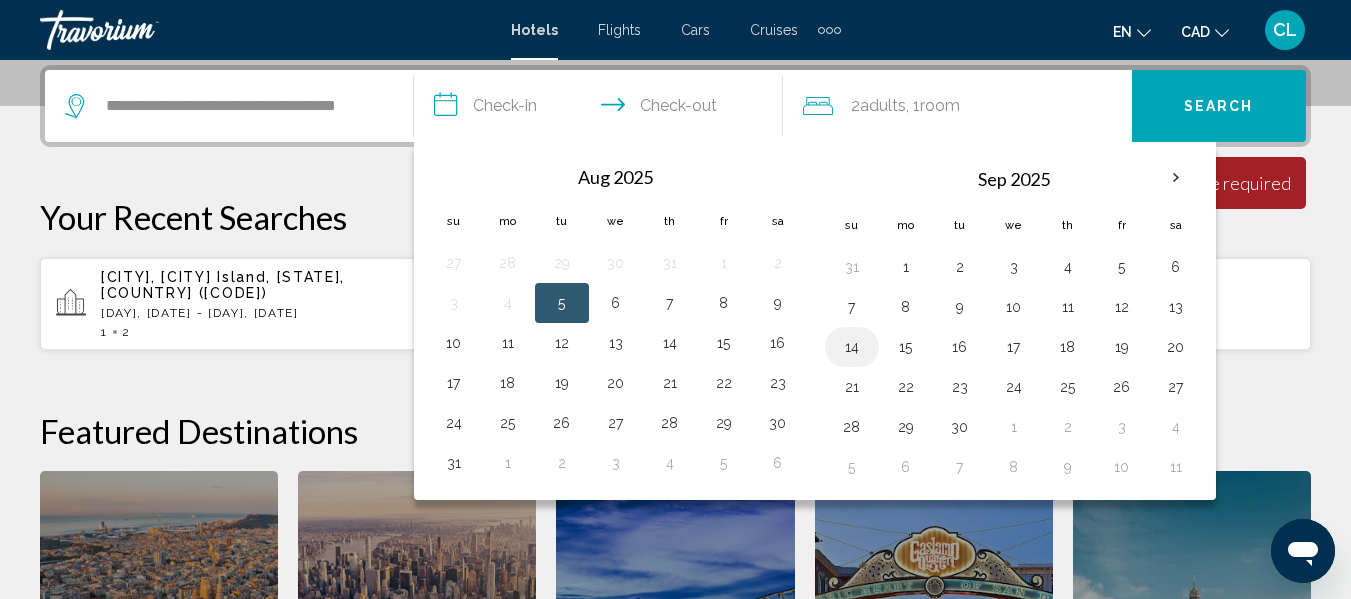click on "14" at bounding box center [852, 347] 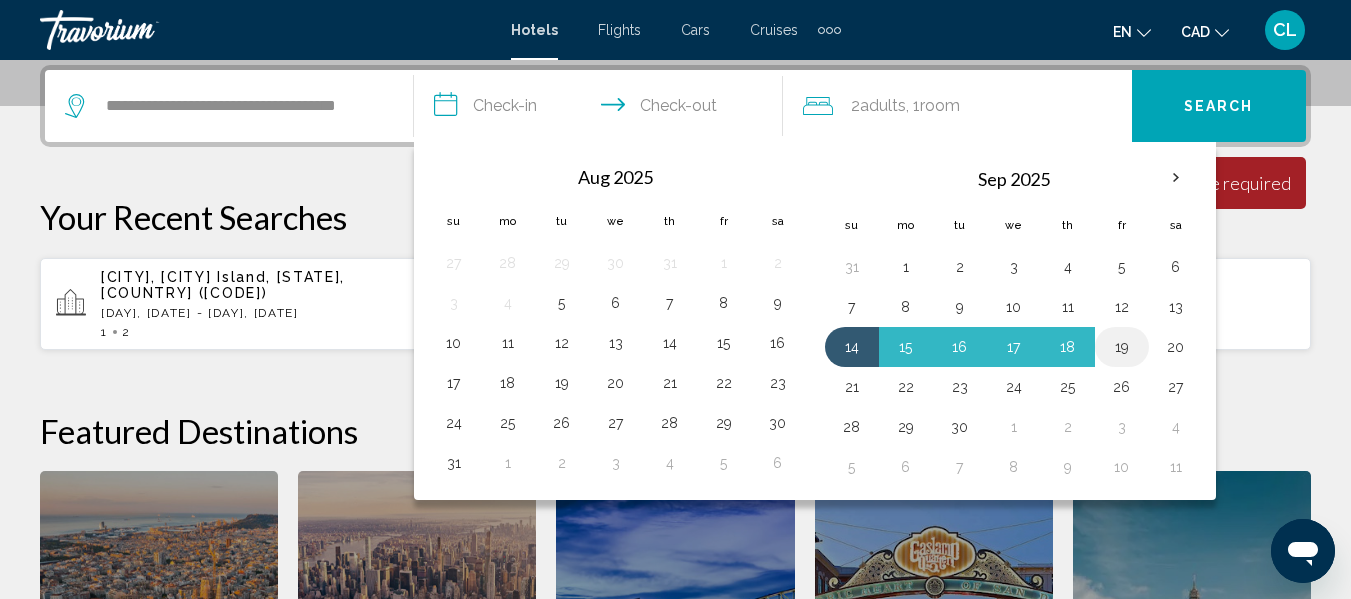 click on "19" at bounding box center [1122, 347] 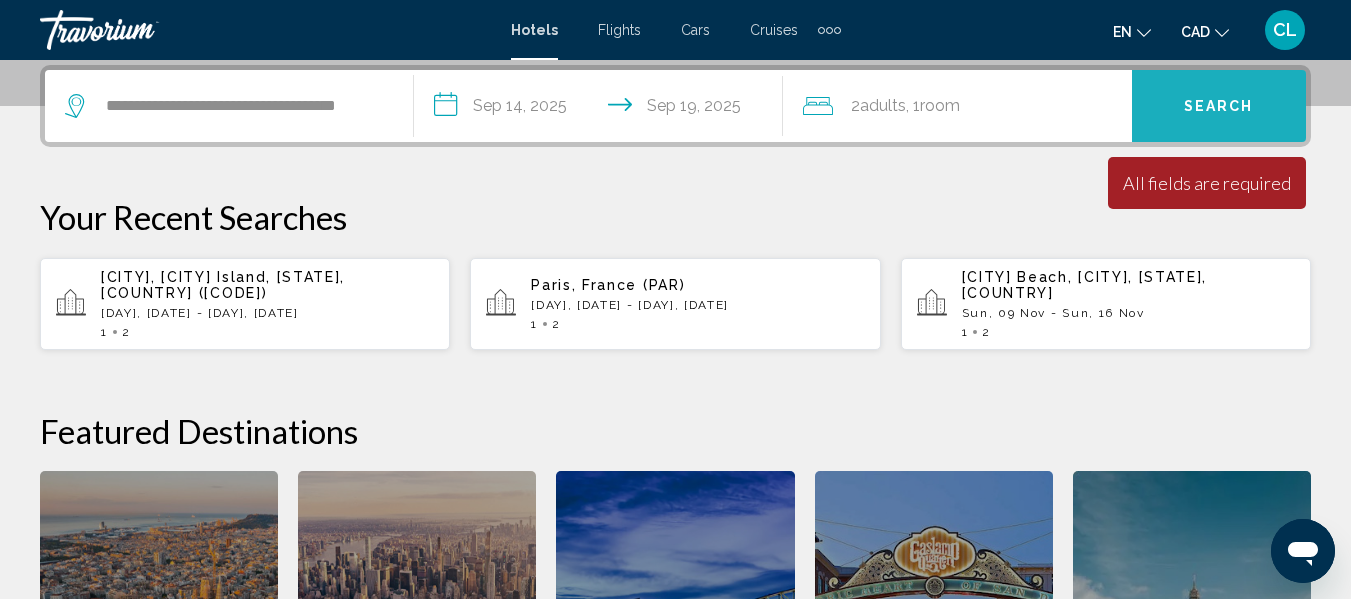 click on "Search" at bounding box center [1219, 107] 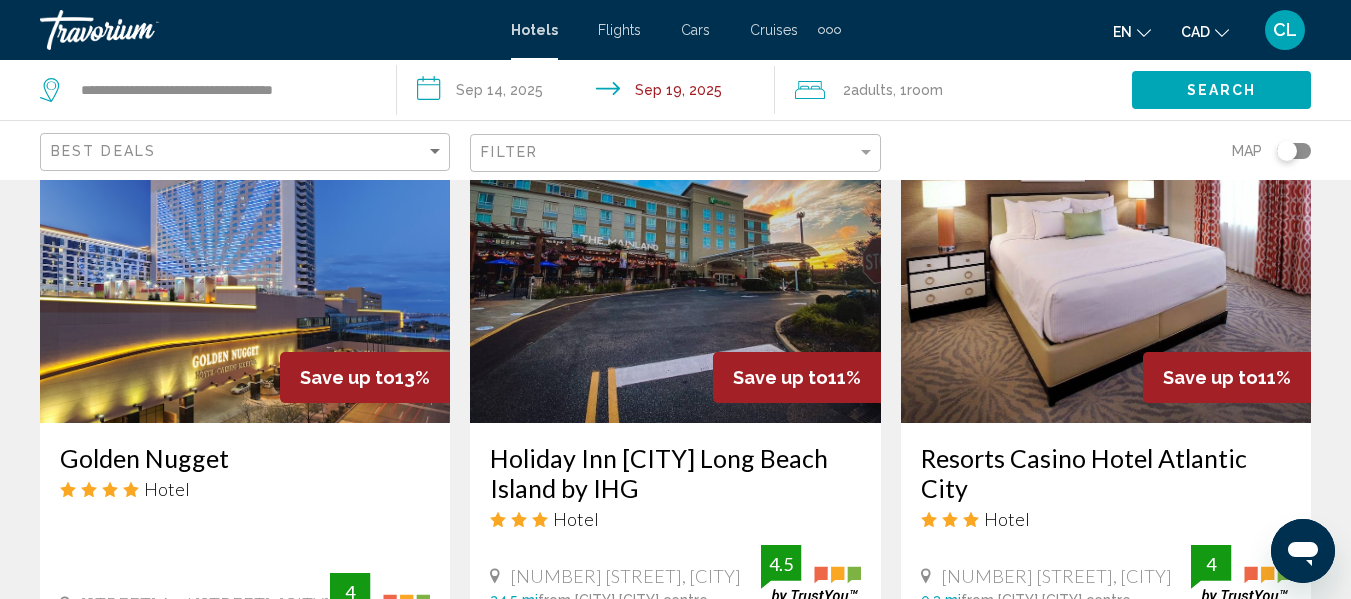 scroll, scrollTop: 1680, scrollLeft: 0, axis: vertical 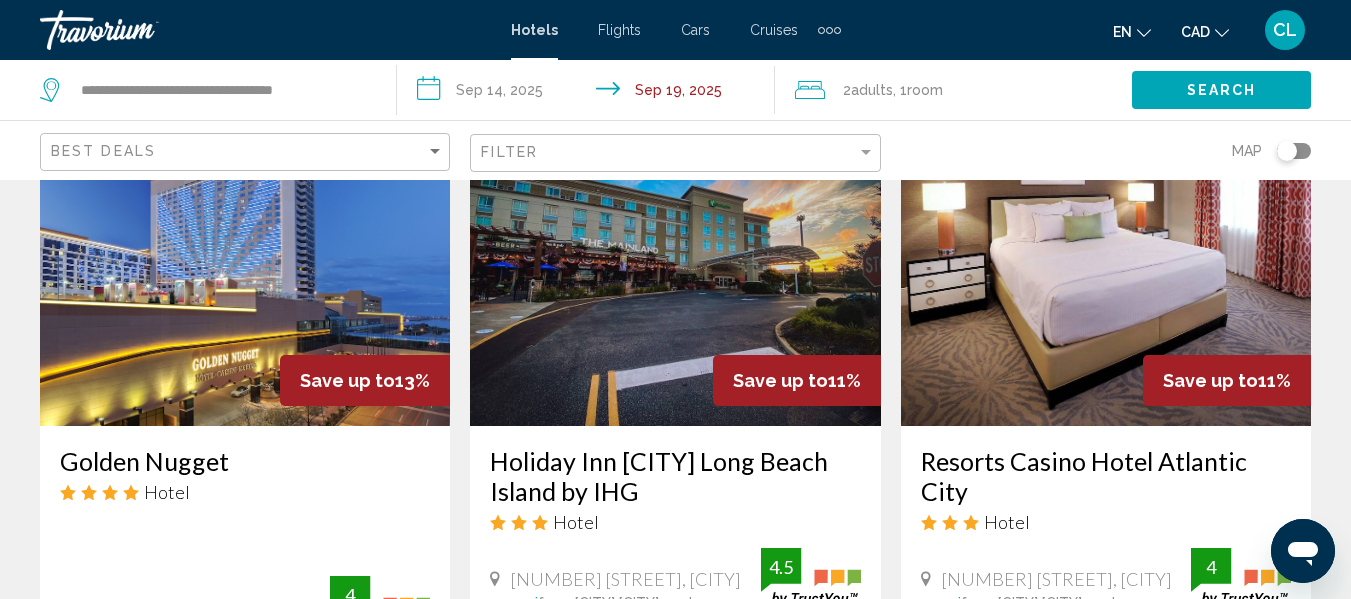 click at bounding box center (245, 266) 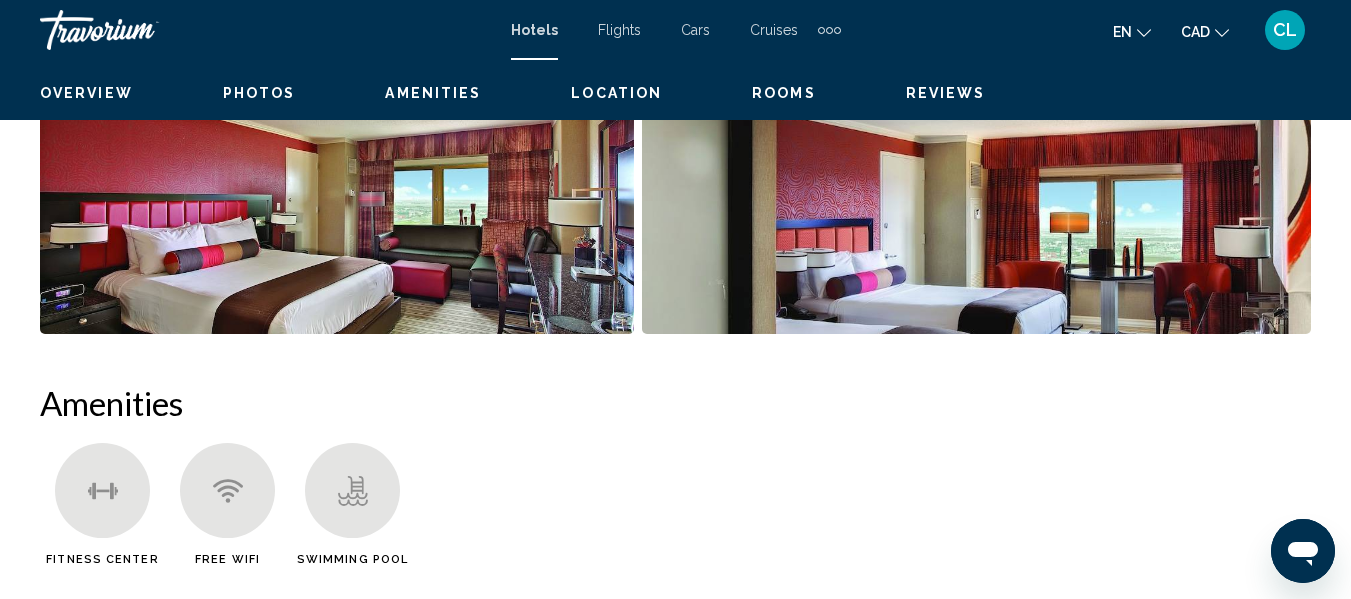 scroll, scrollTop: 235, scrollLeft: 0, axis: vertical 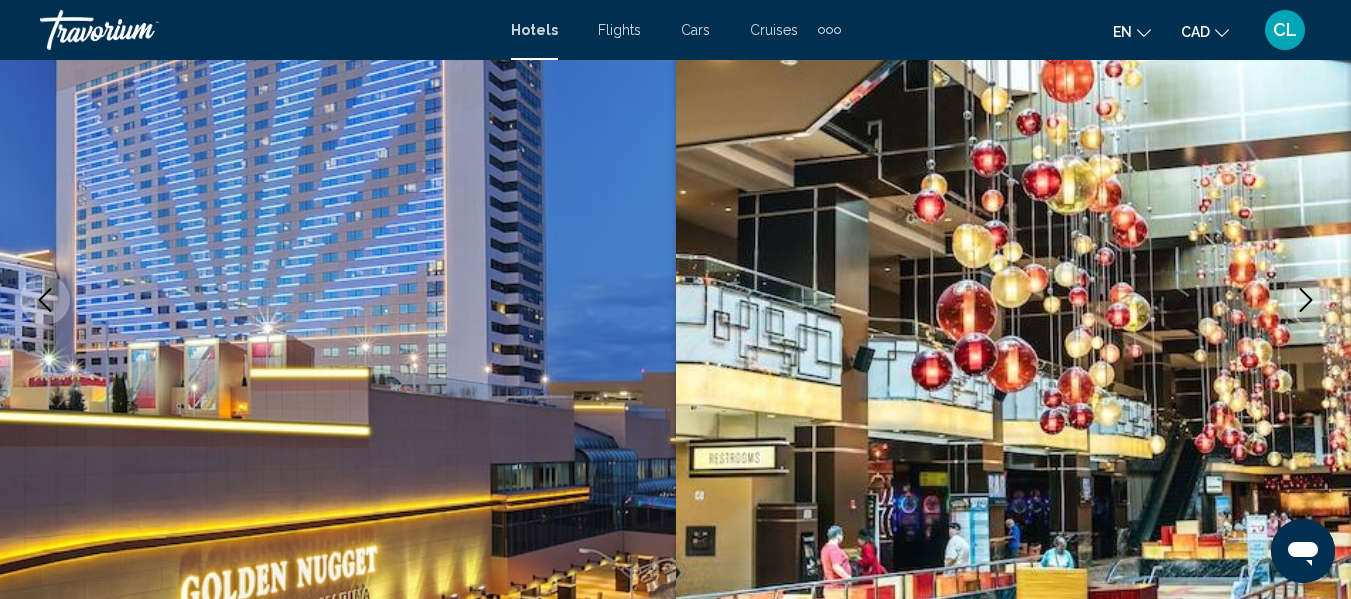 type 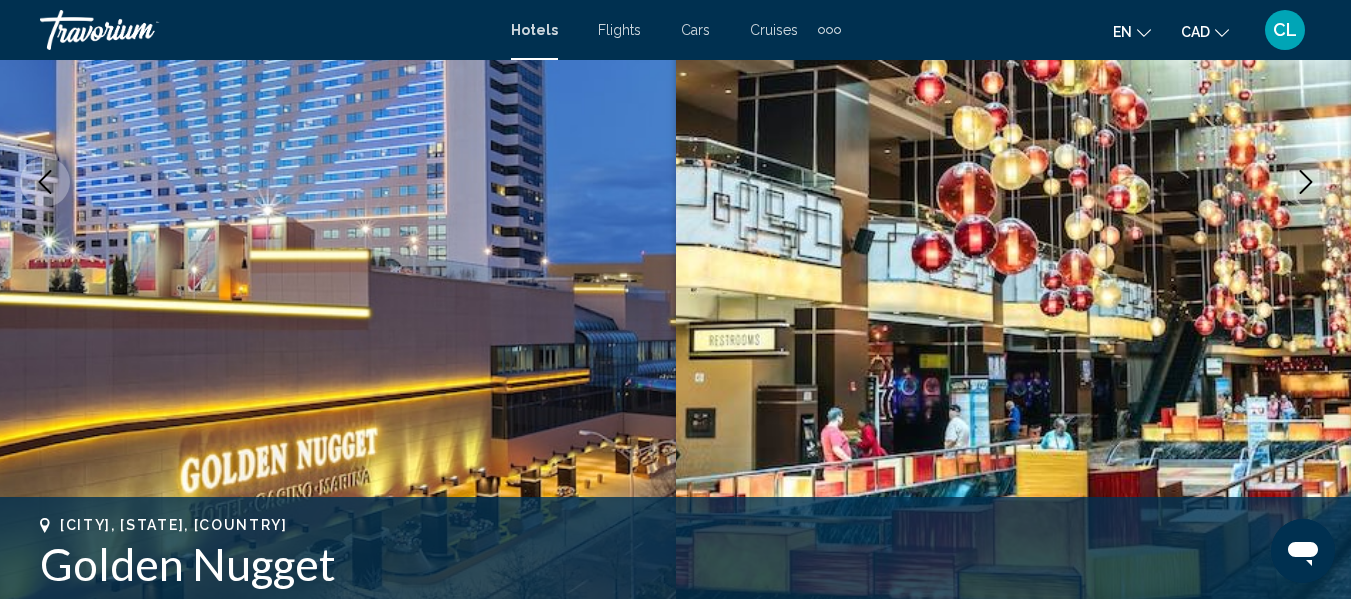 scroll, scrollTop: 355, scrollLeft: 0, axis: vertical 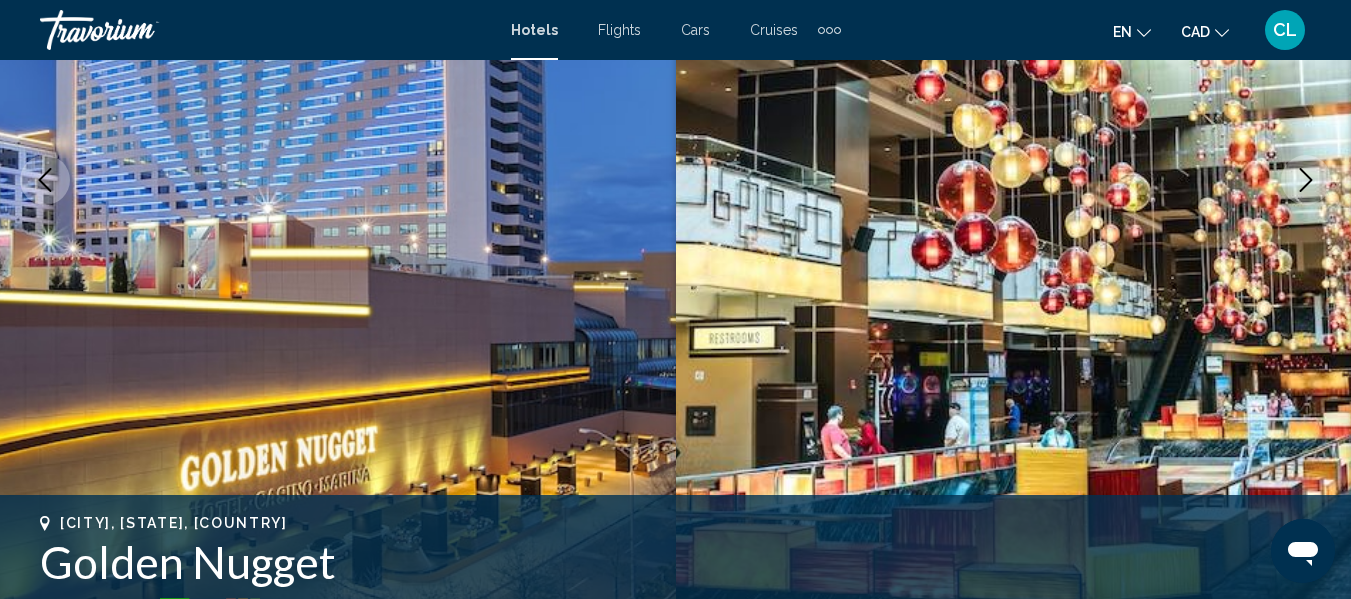 click at bounding box center (1306, 180) 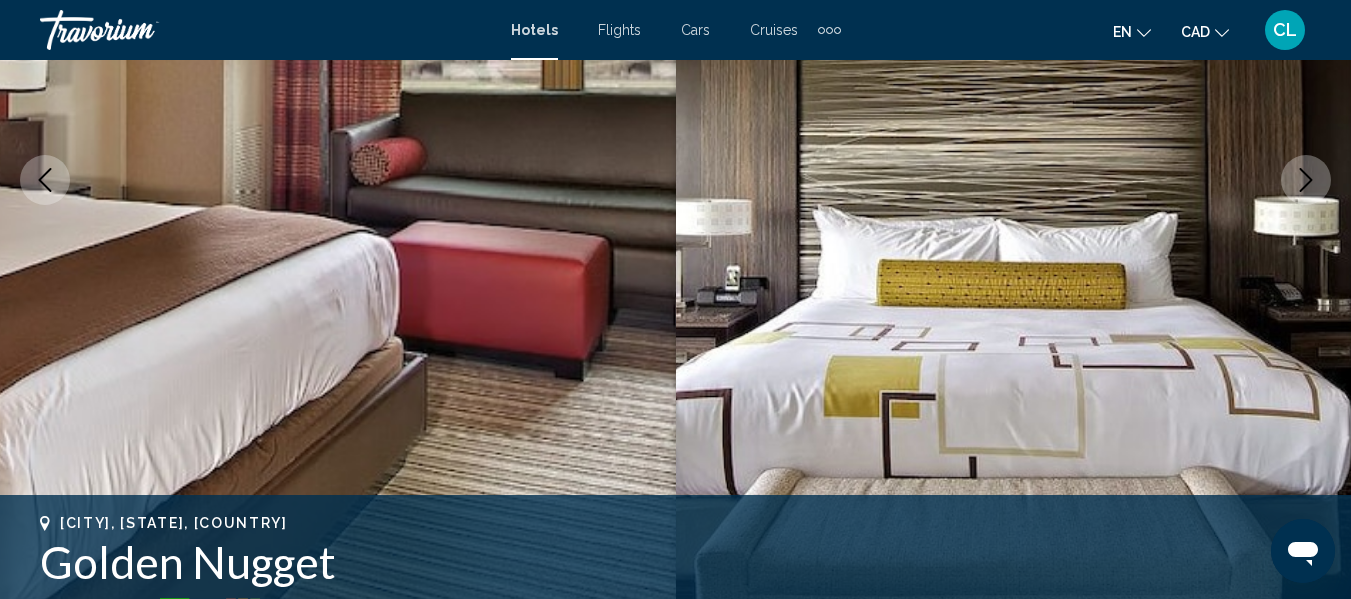 click at bounding box center (1306, 180) 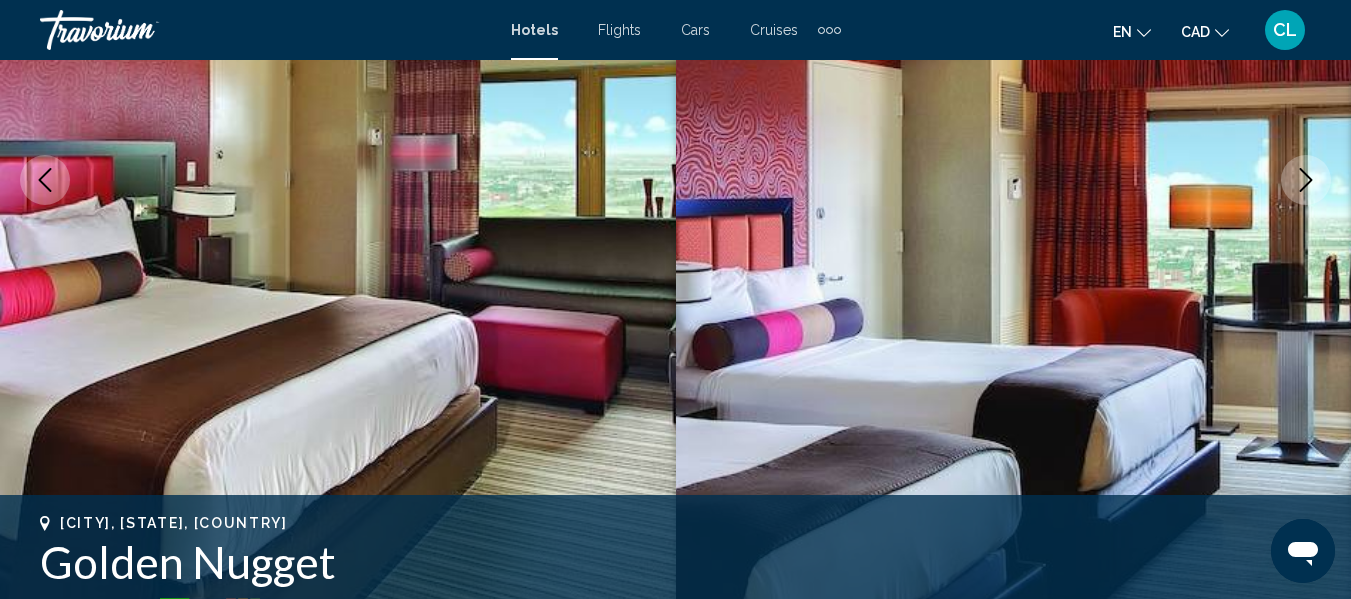 click at bounding box center (1306, 180) 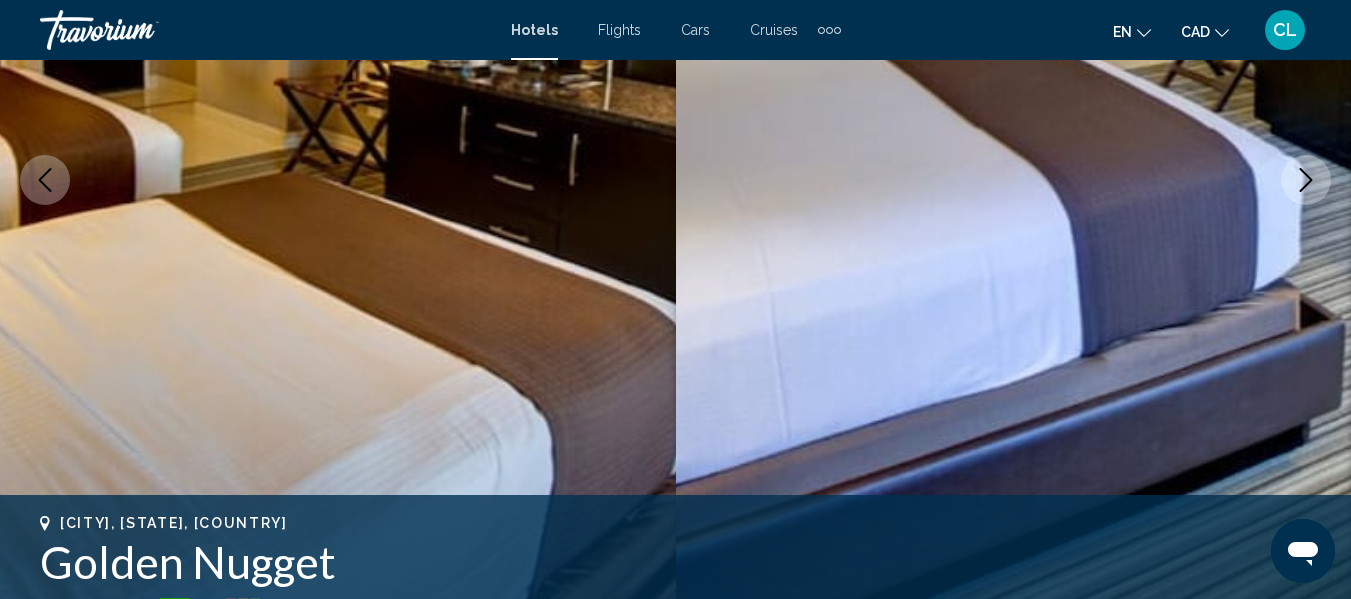 click at bounding box center [1306, 180] 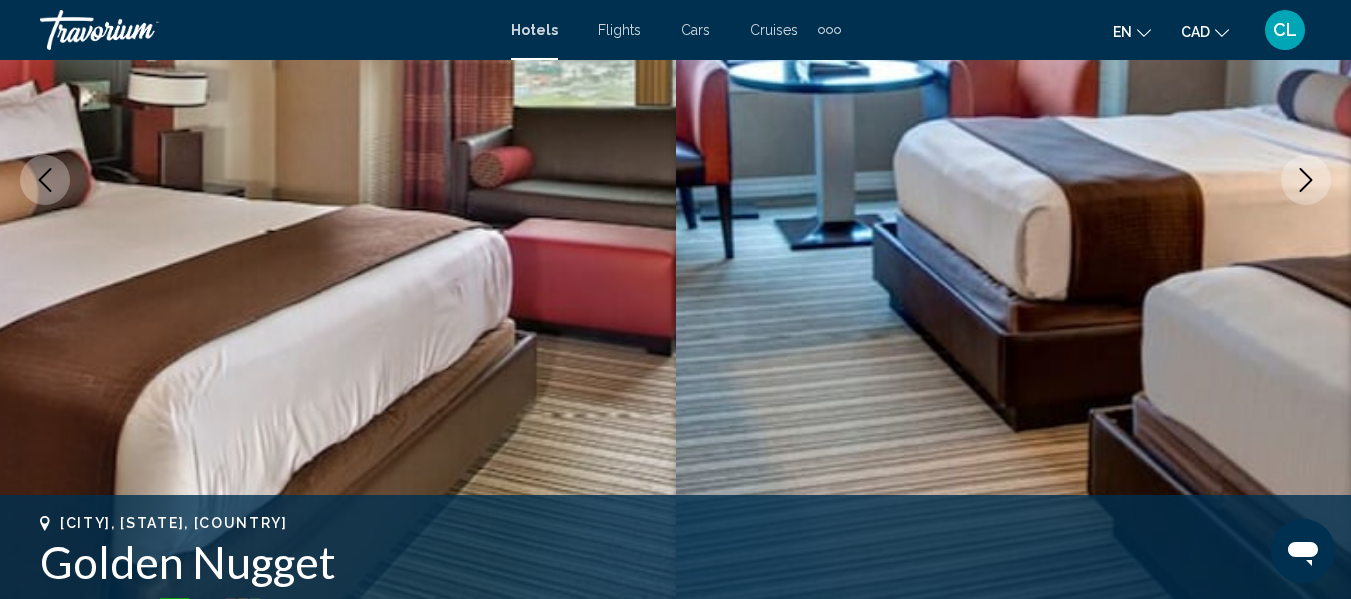 click at bounding box center [1306, 180] 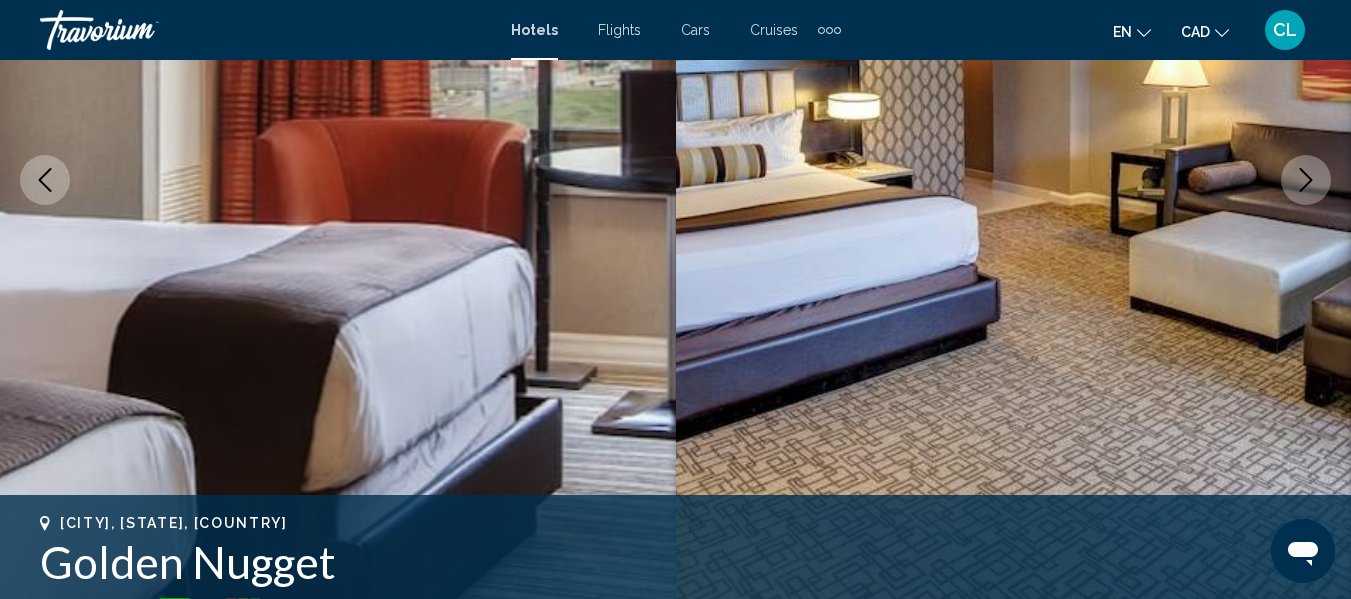 click at bounding box center [1306, 180] 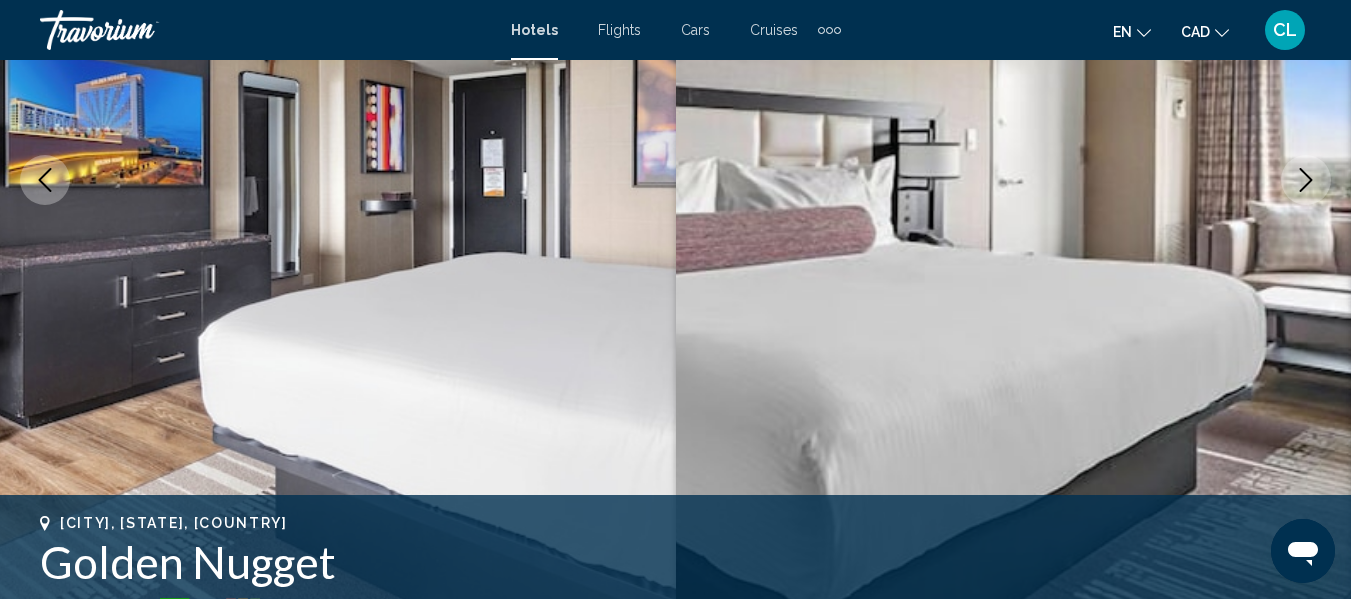 click at bounding box center [1306, 180] 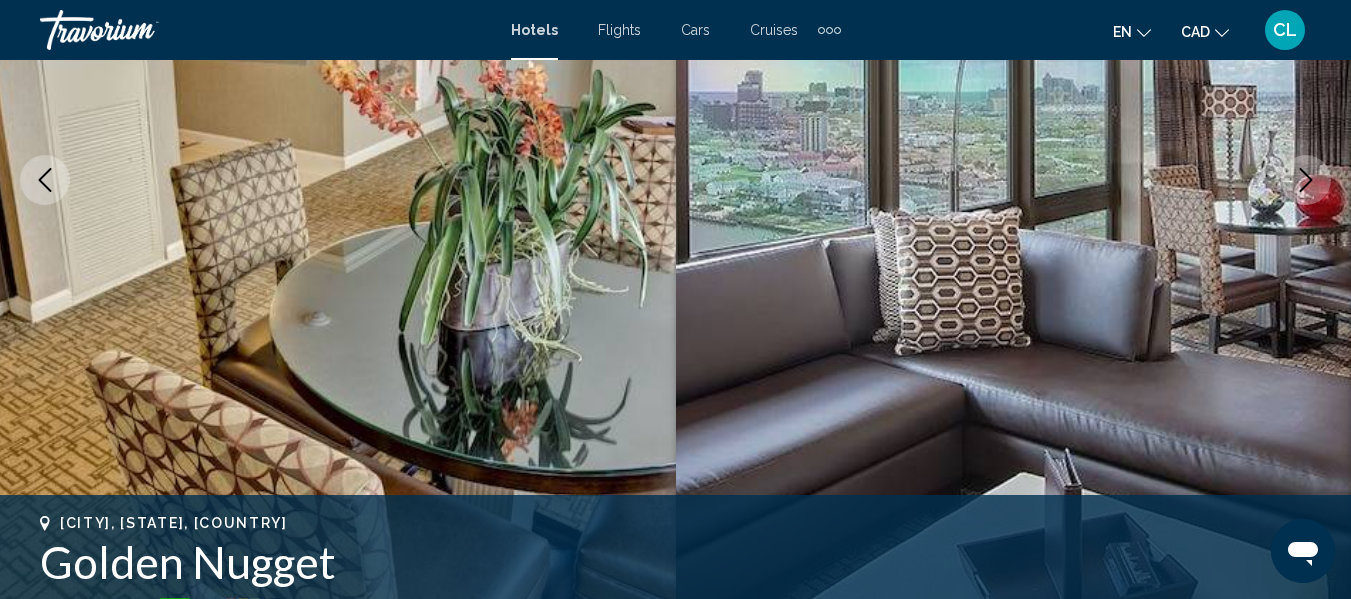 click at bounding box center (1306, 180) 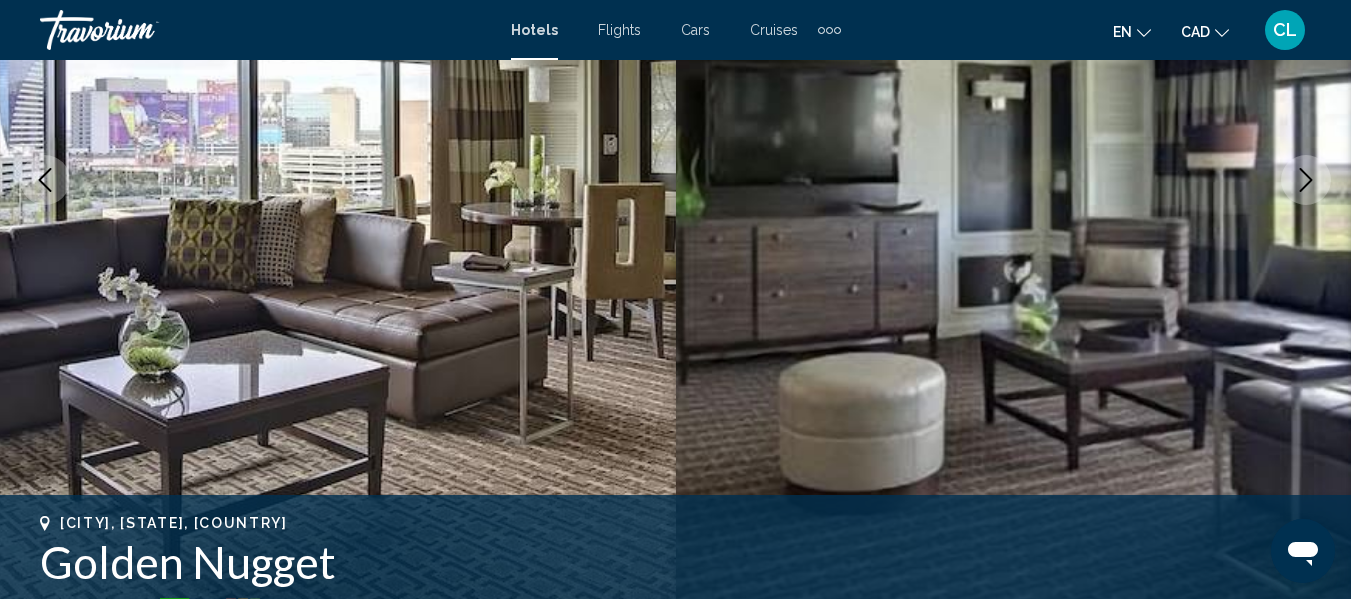 click at bounding box center (1306, 180) 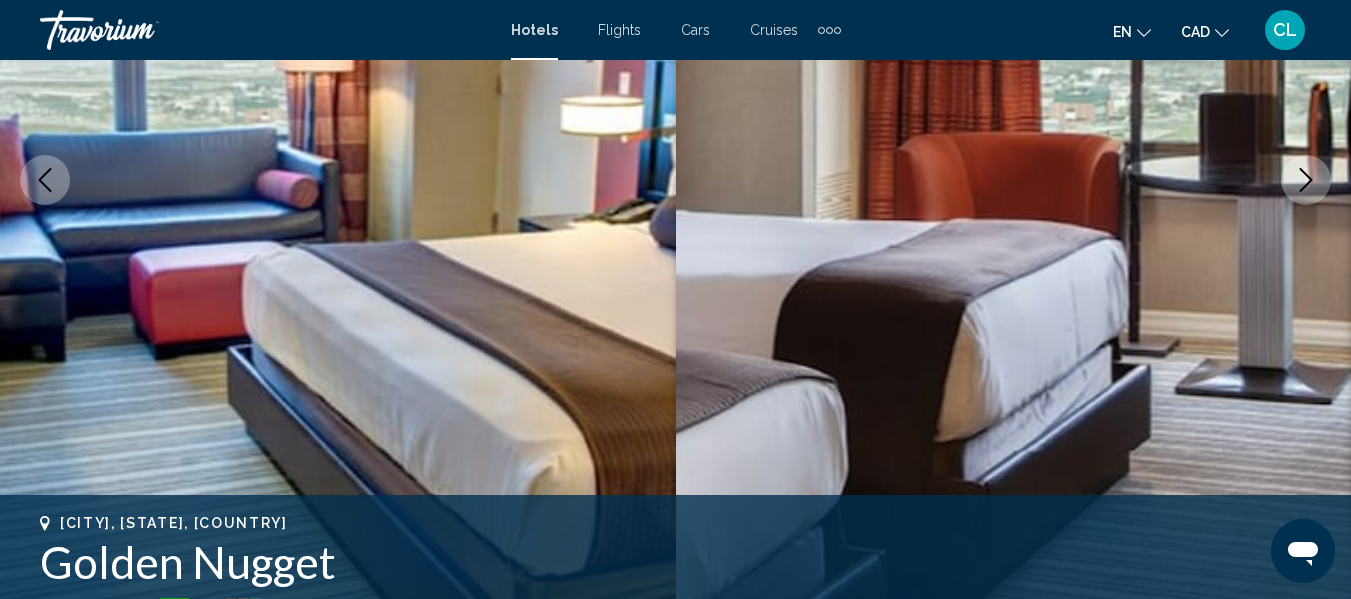 click at bounding box center [1306, 180] 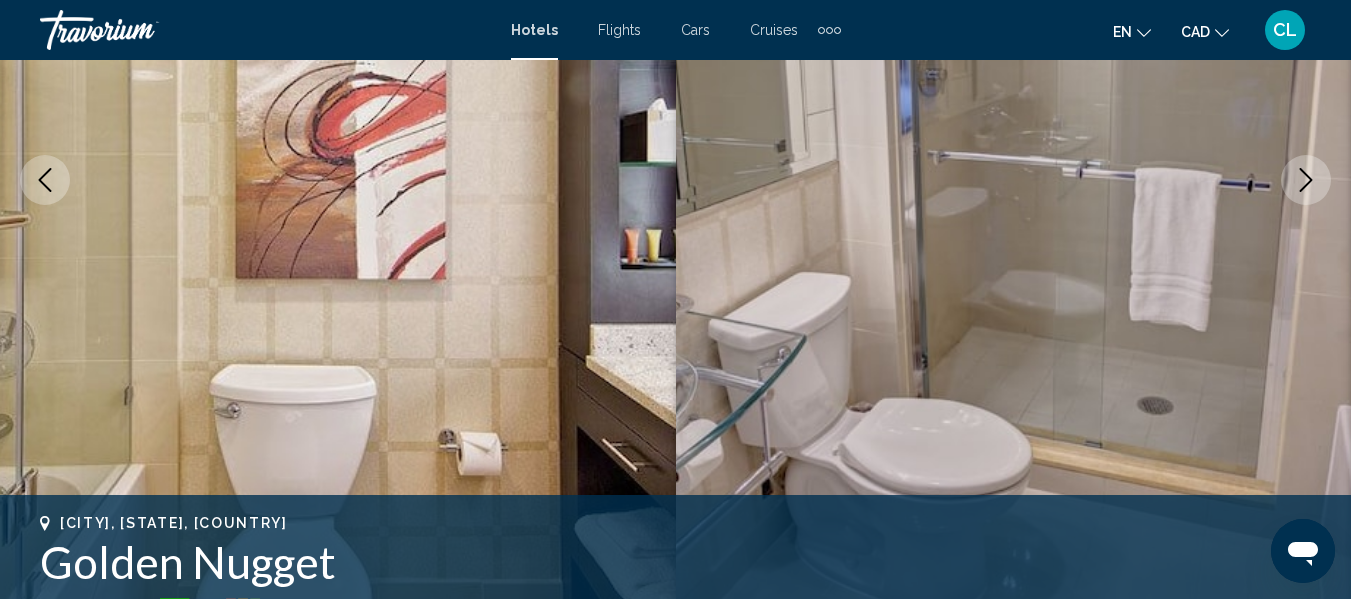 click at bounding box center [1306, 180] 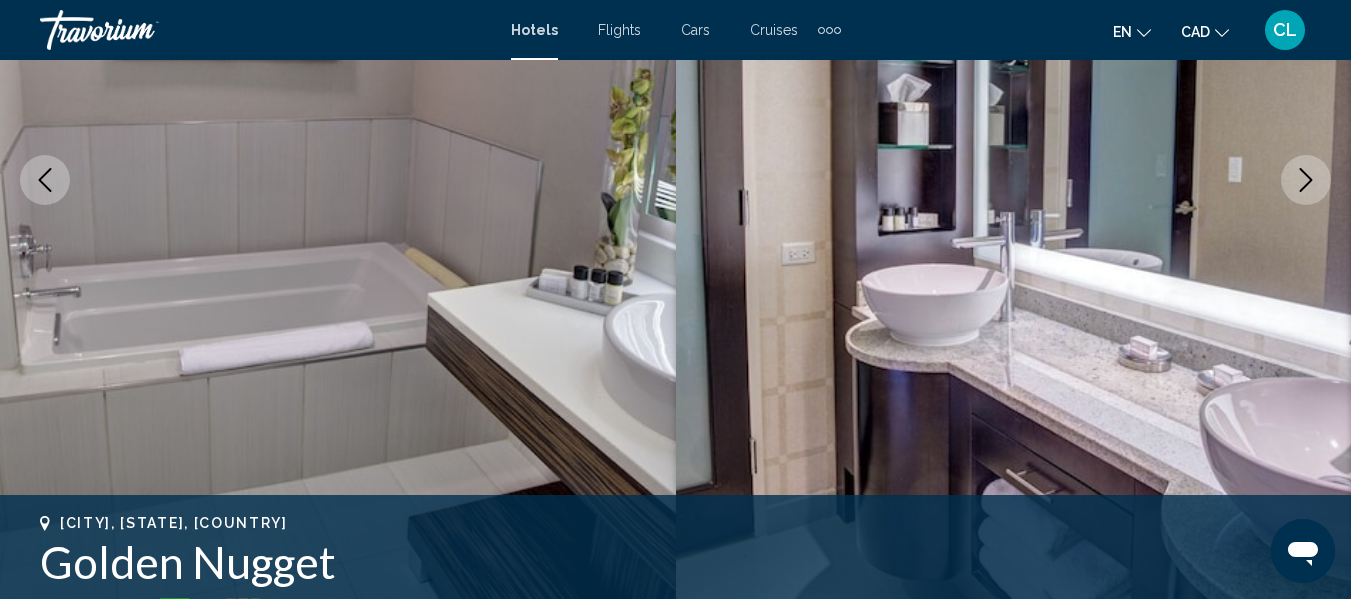 click at bounding box center [1306, 180] 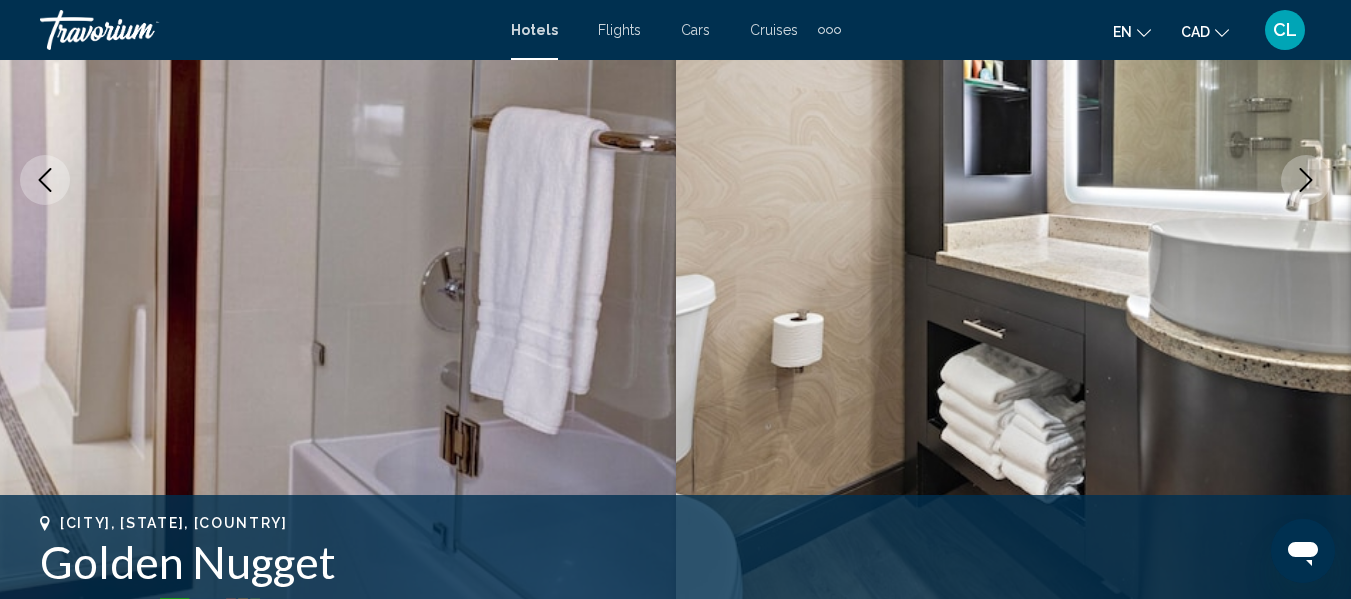click at bounding box center (1306, 180) 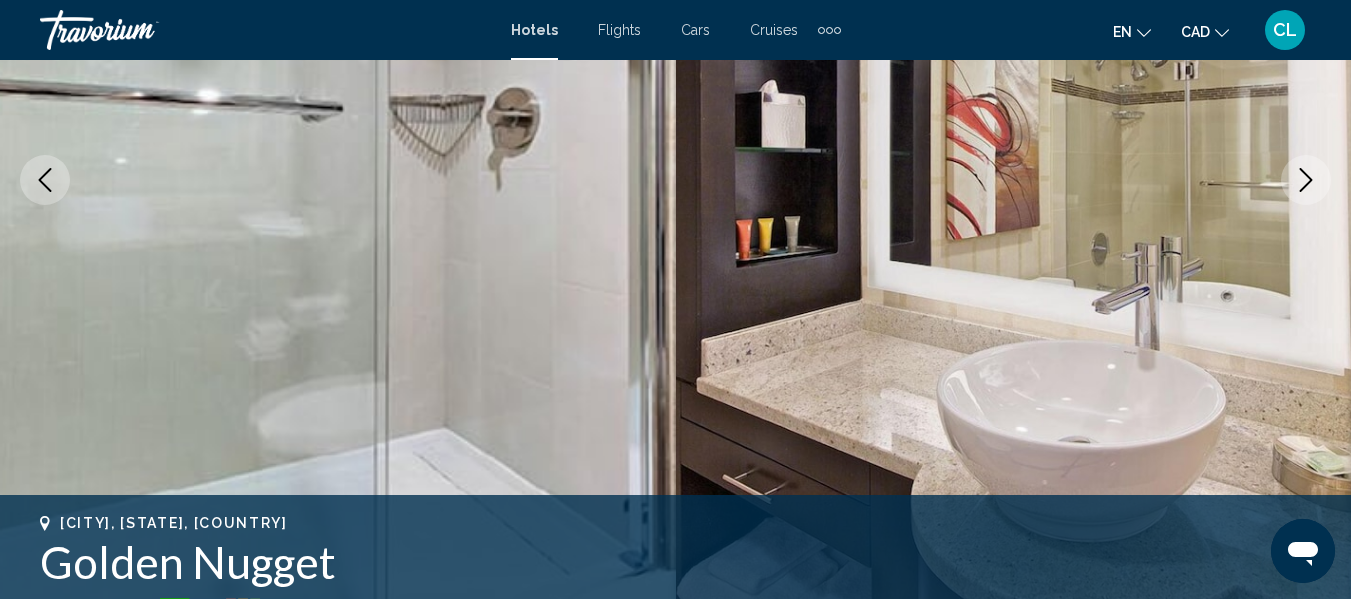 click at bounding box center (1306, 180) 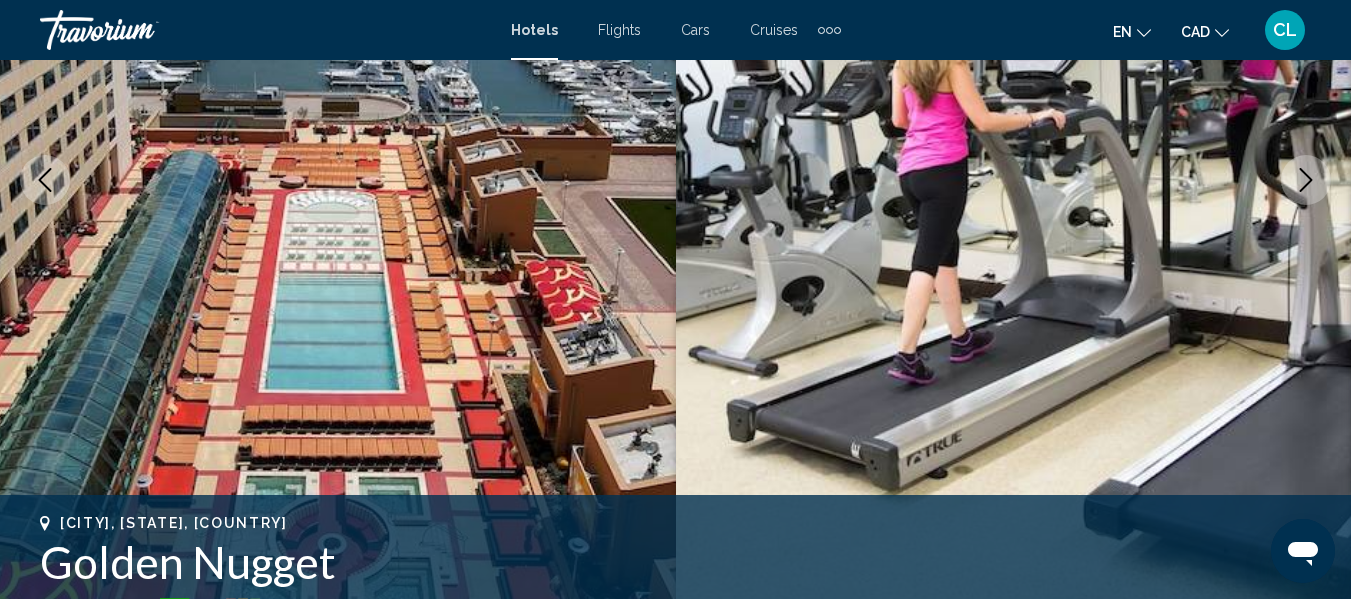 click at bounding box center (1306, 180) 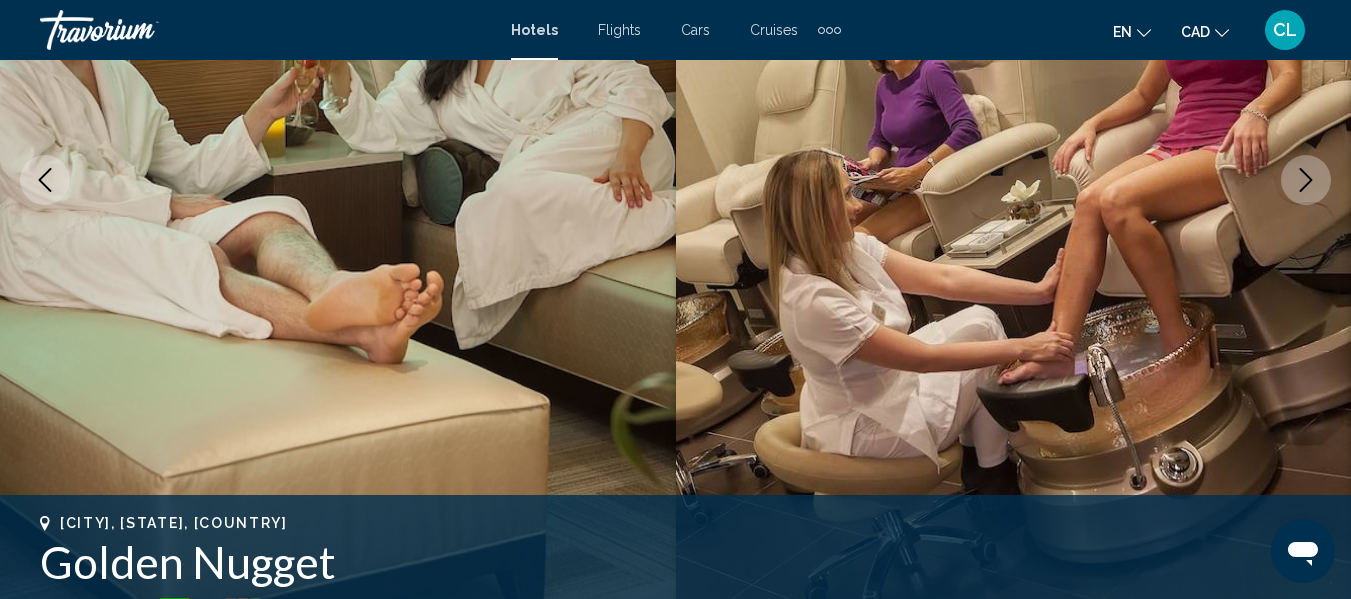 click 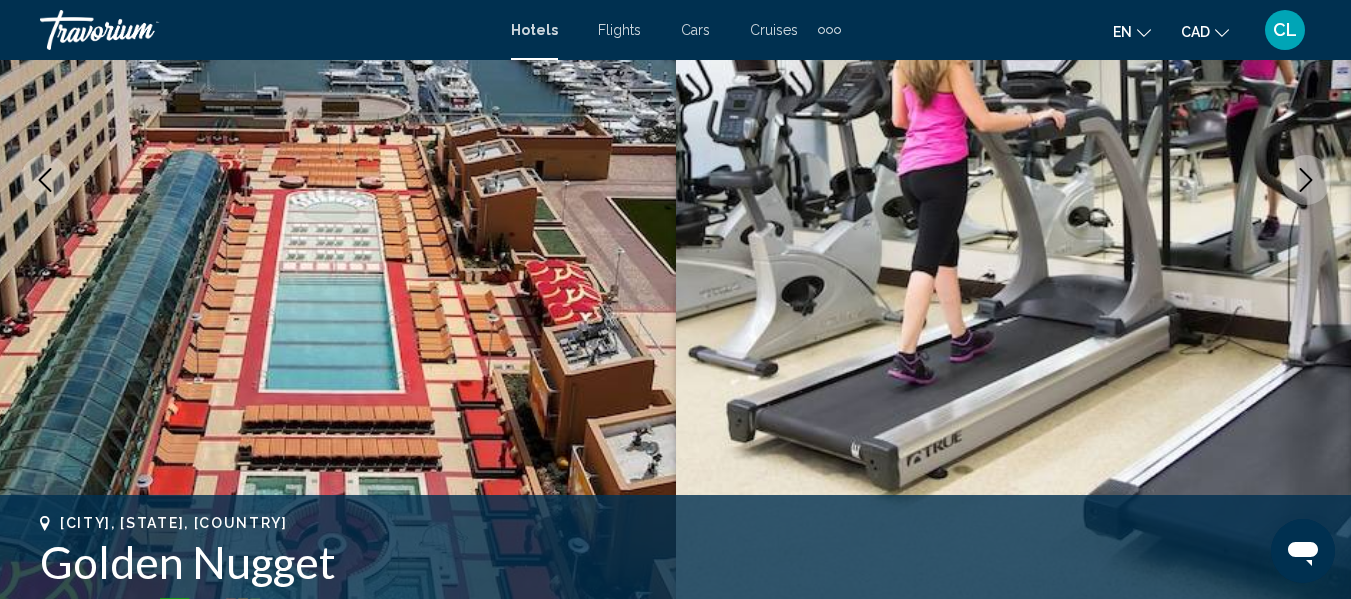 click 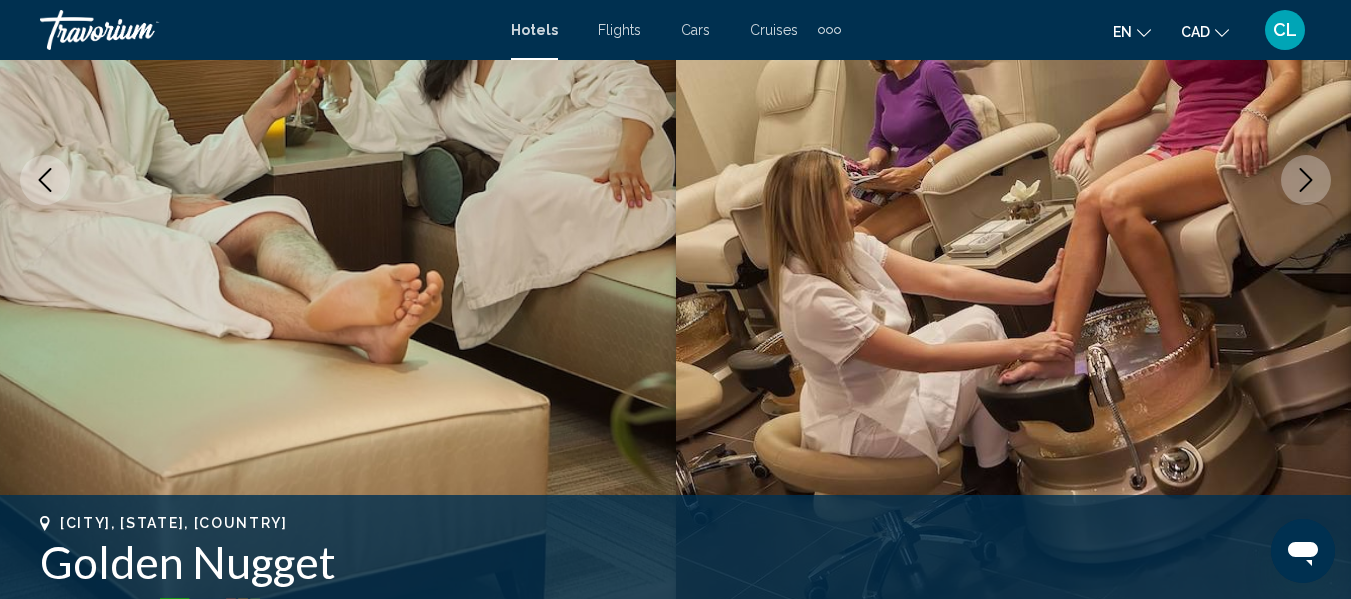 click 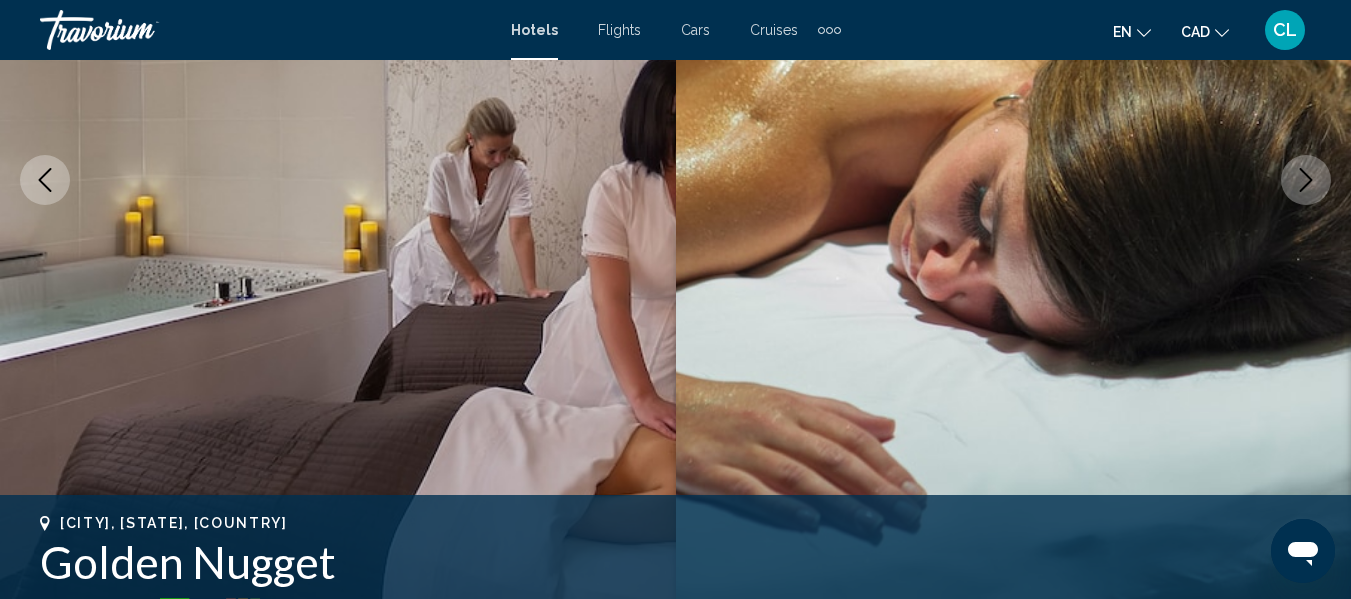 click 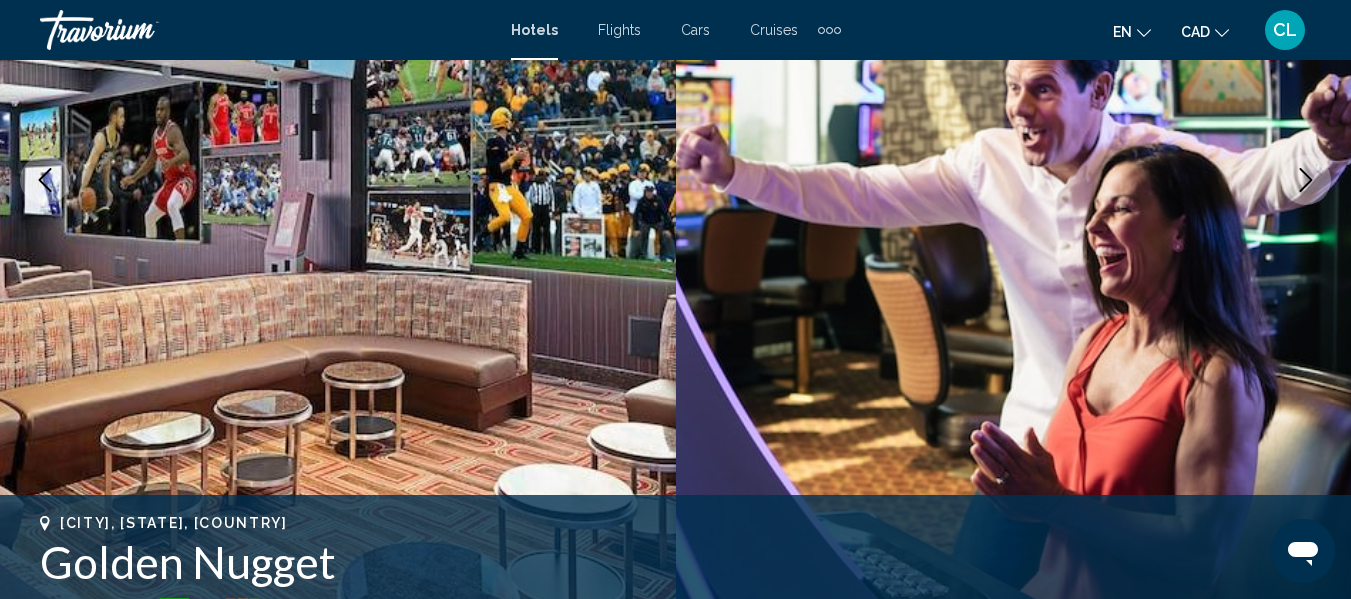 click 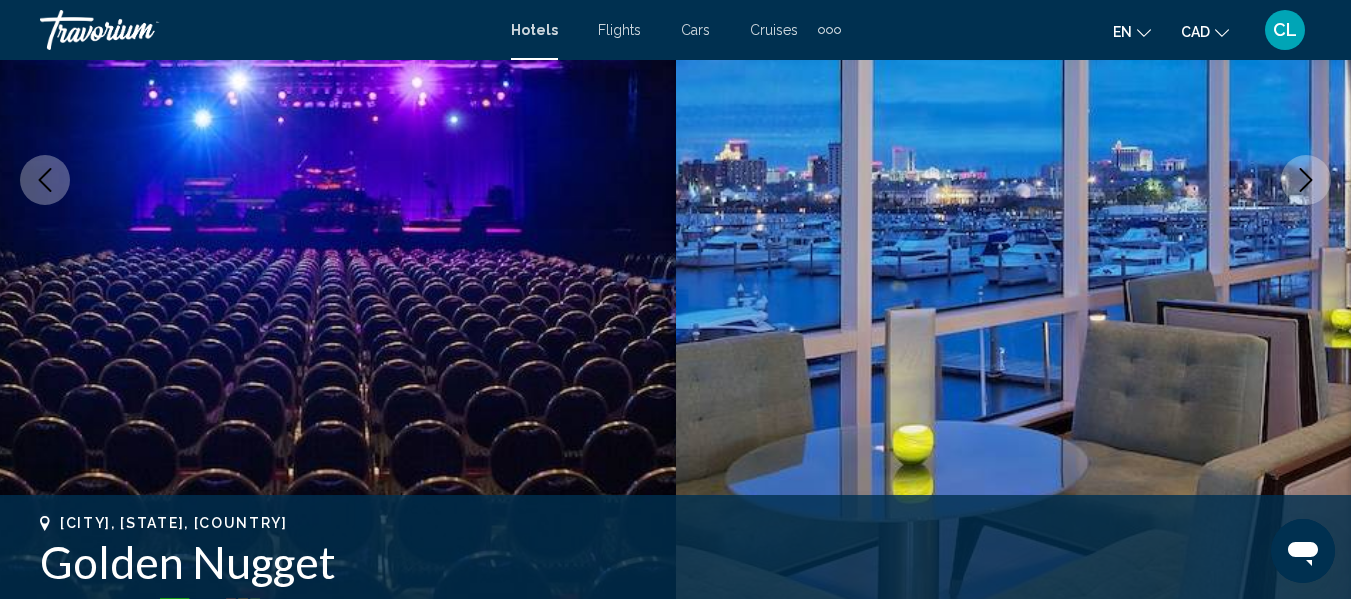 click 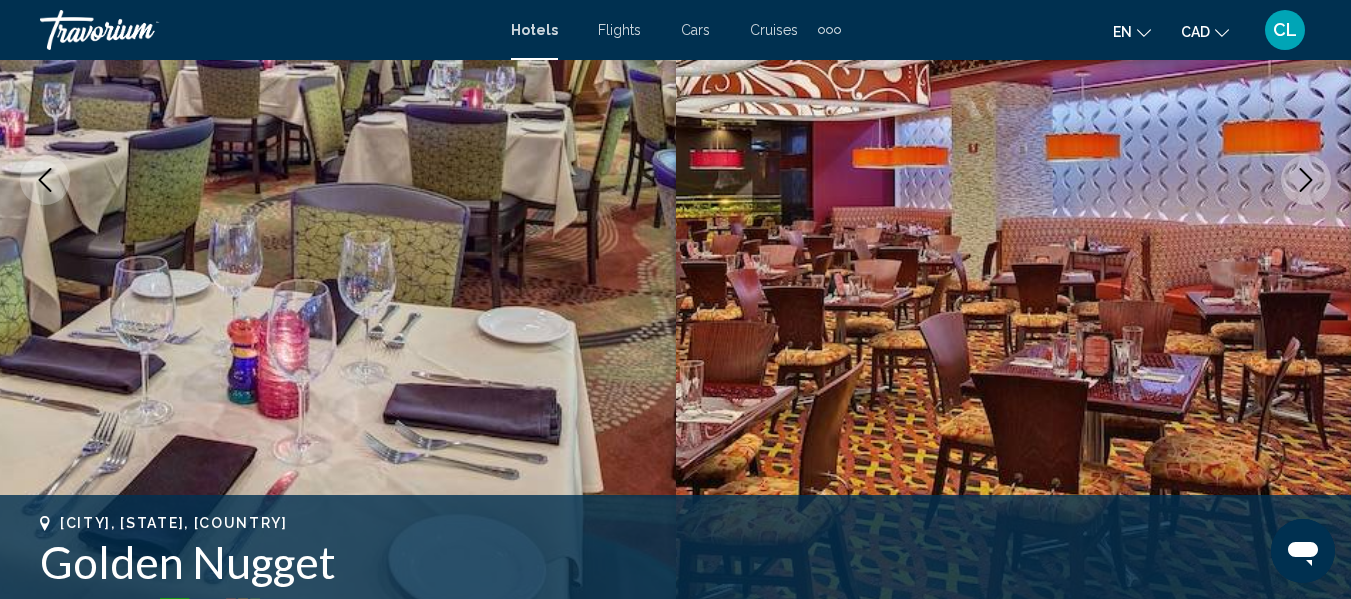 click 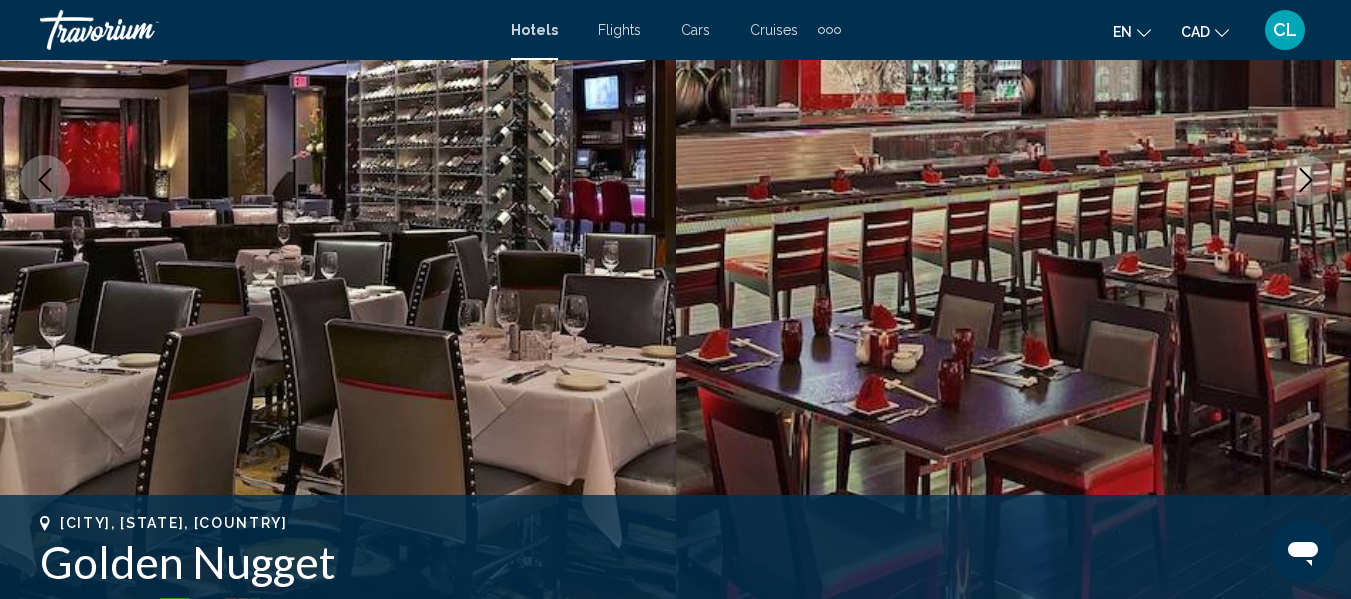 click 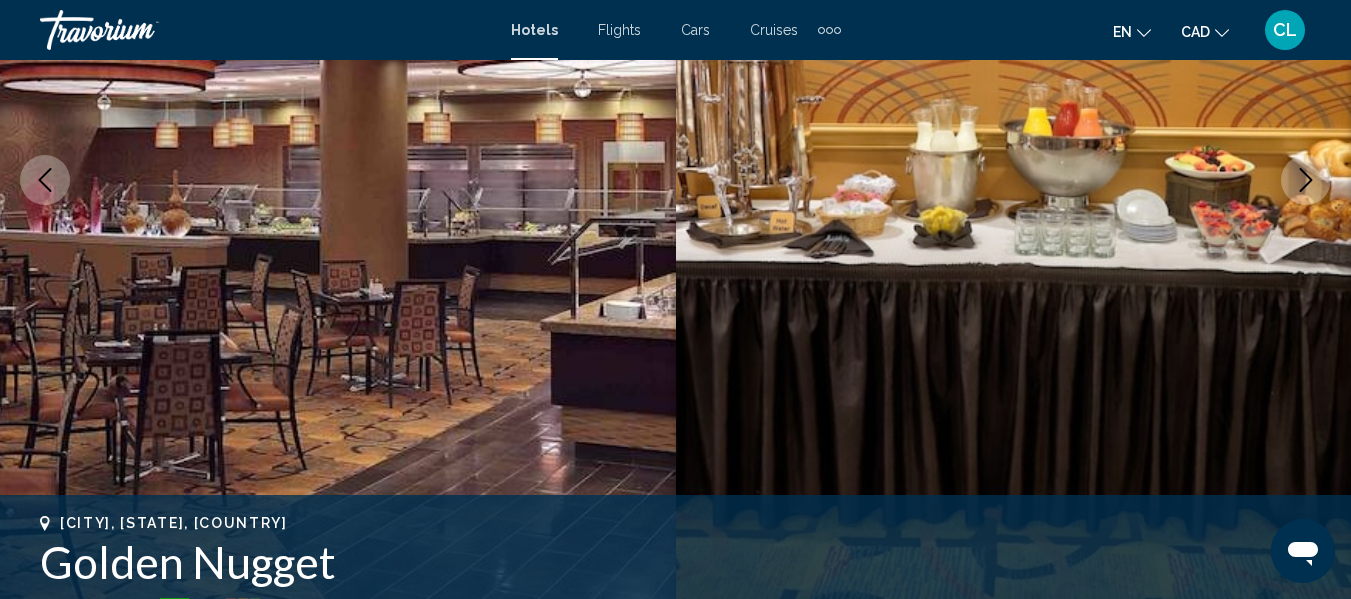click 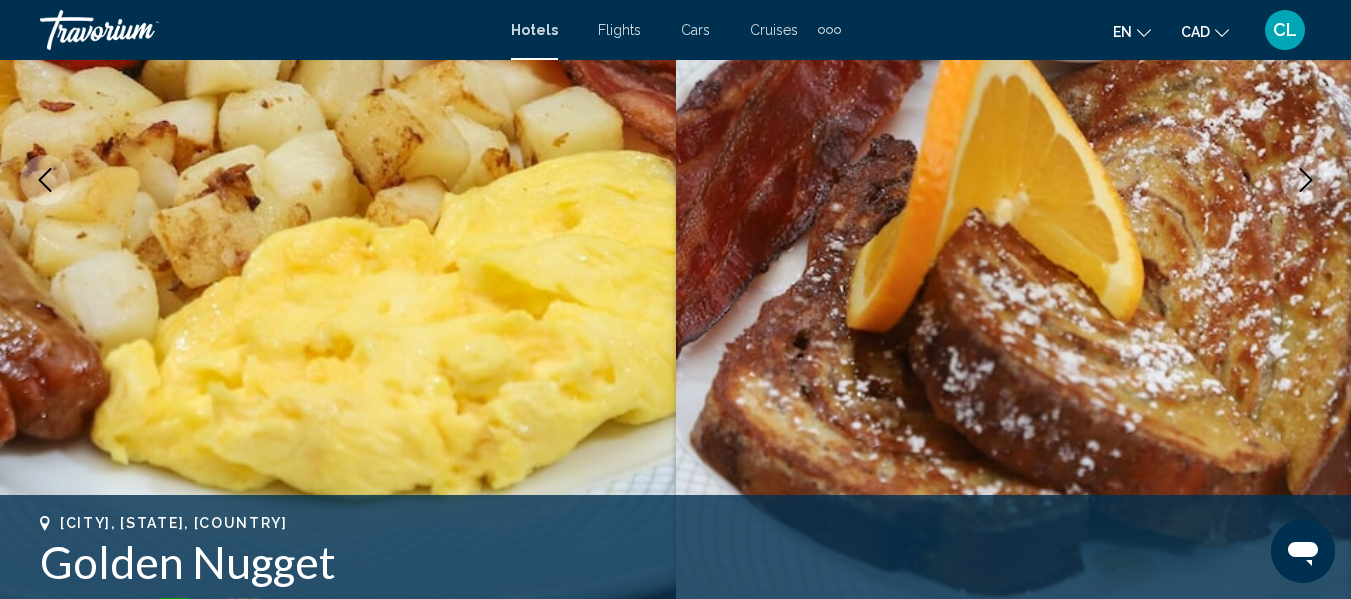 click 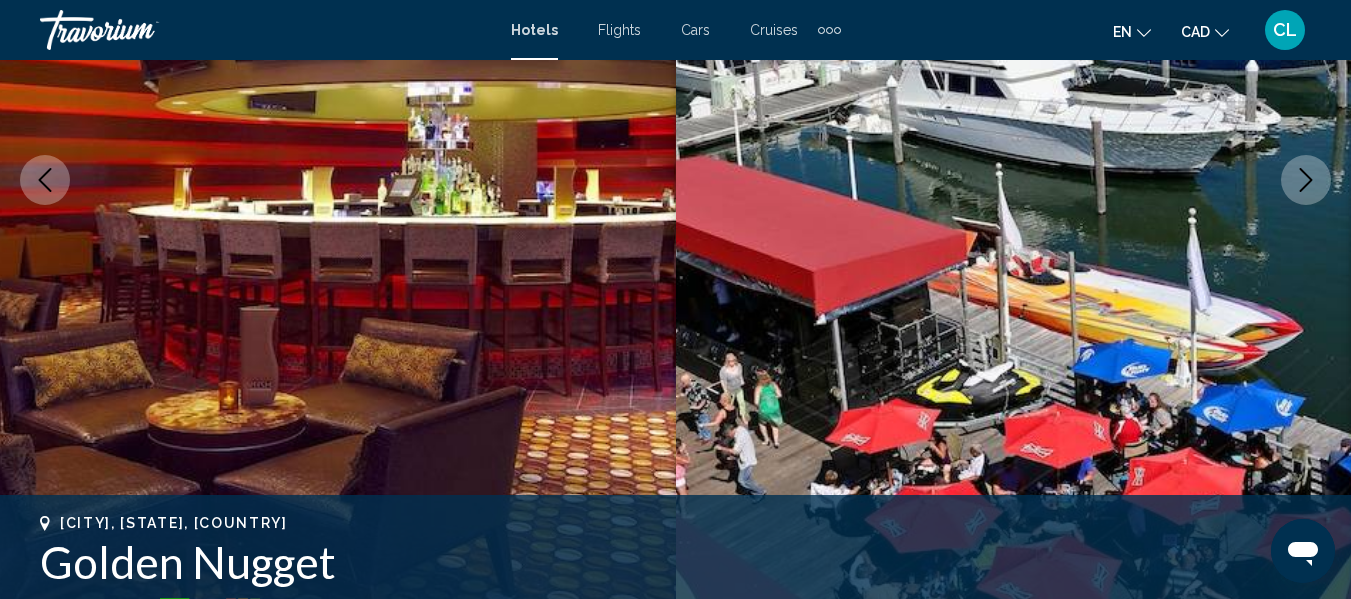 click 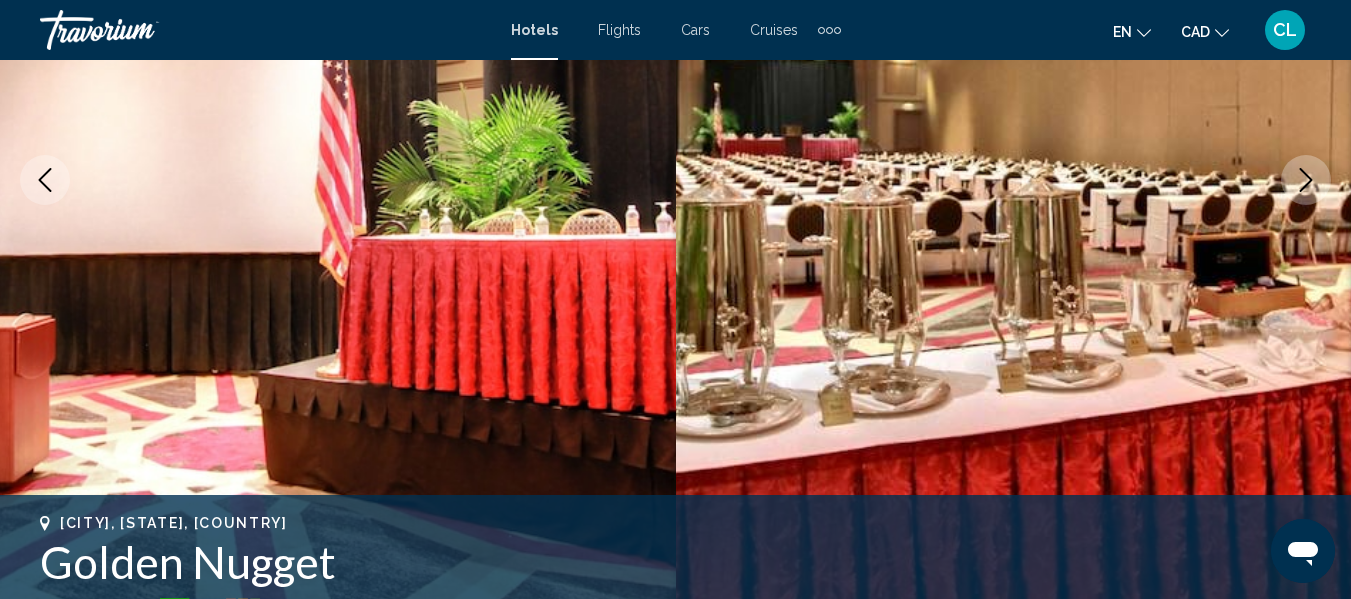 click 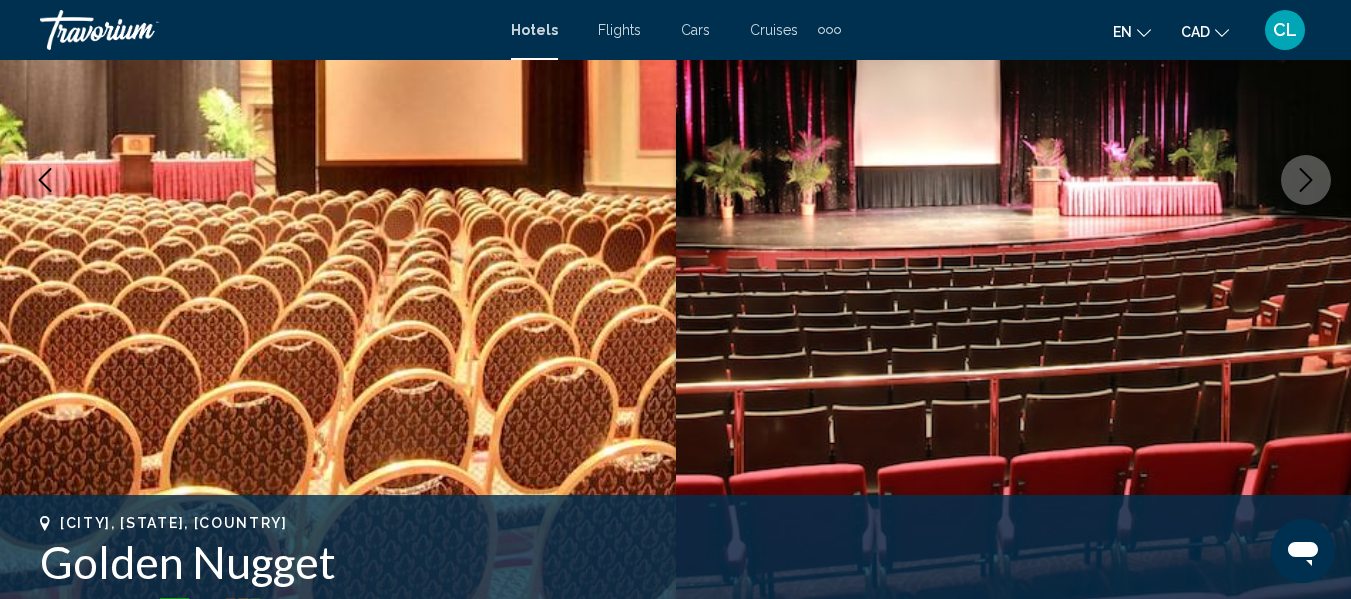 click 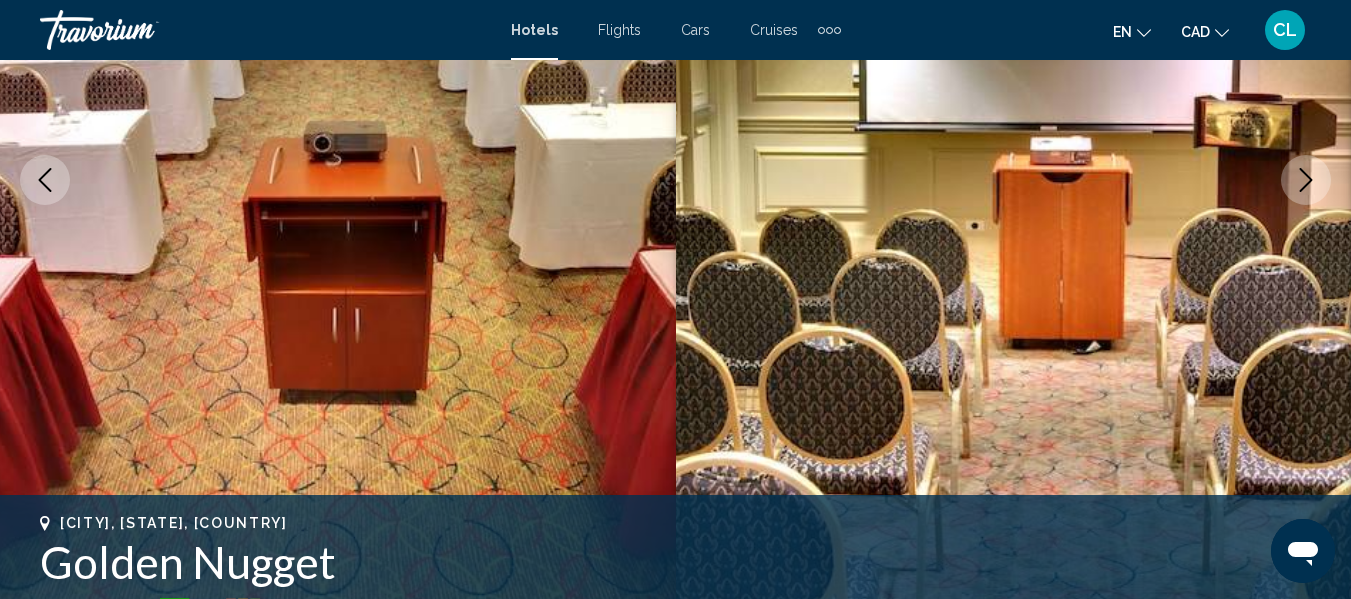 click 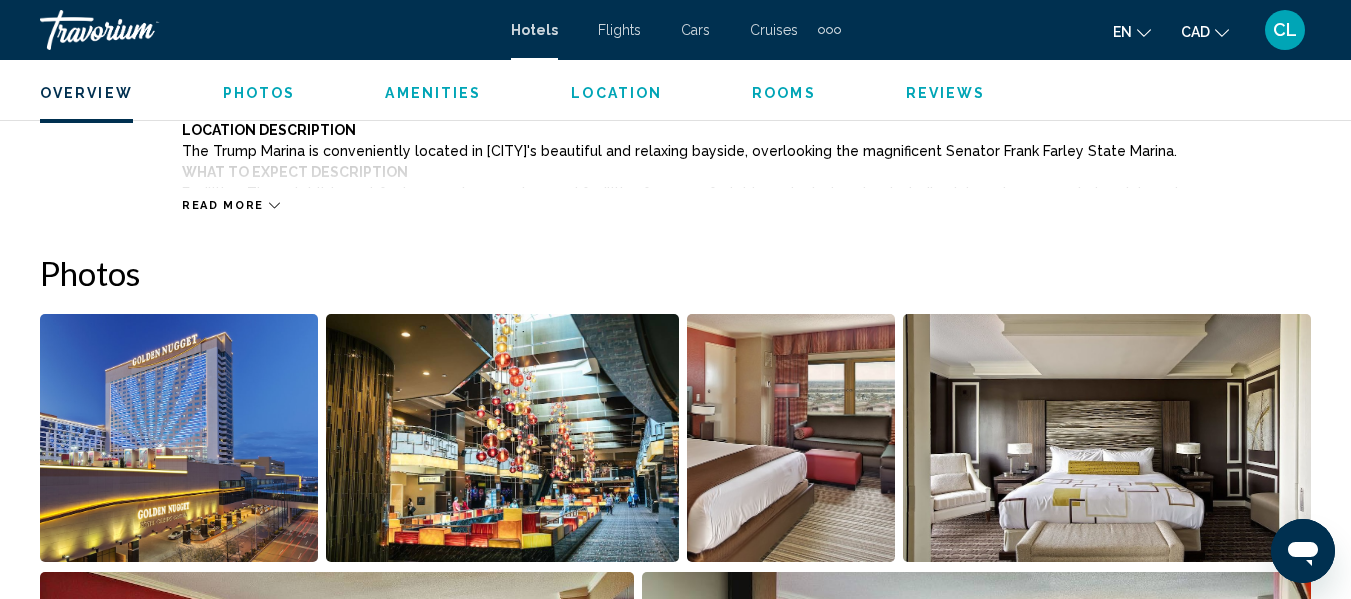 scroll, scrollTop: 1235, scrollLeft: 0, axis: vertical 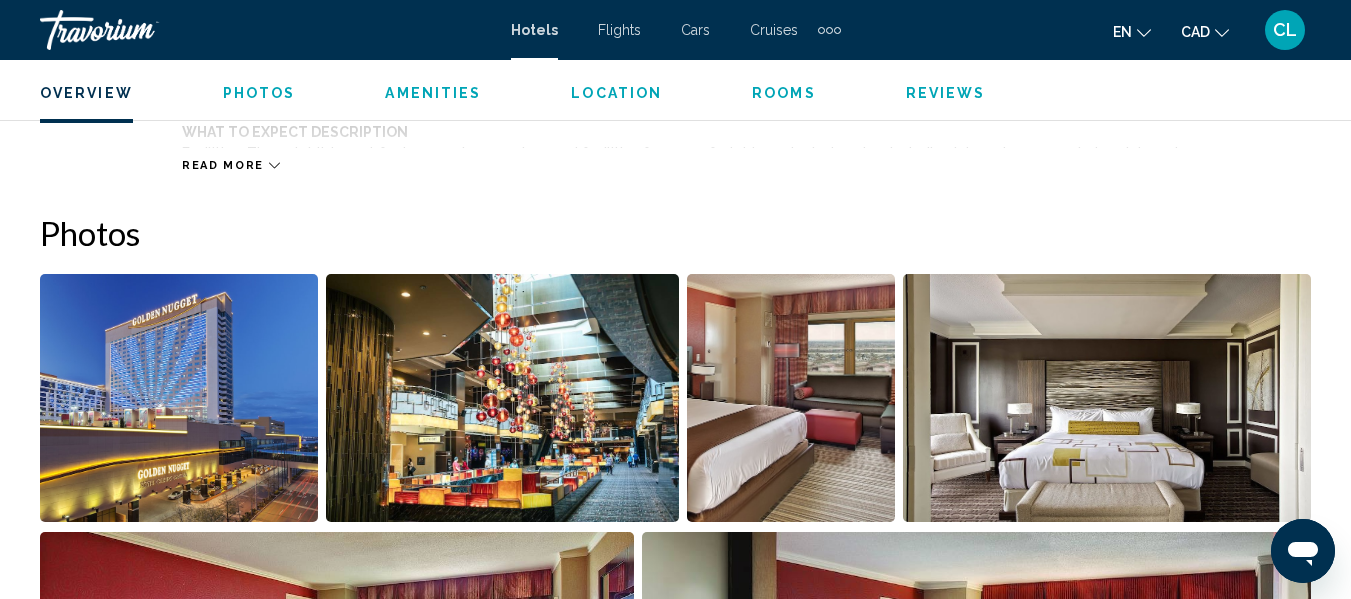 click 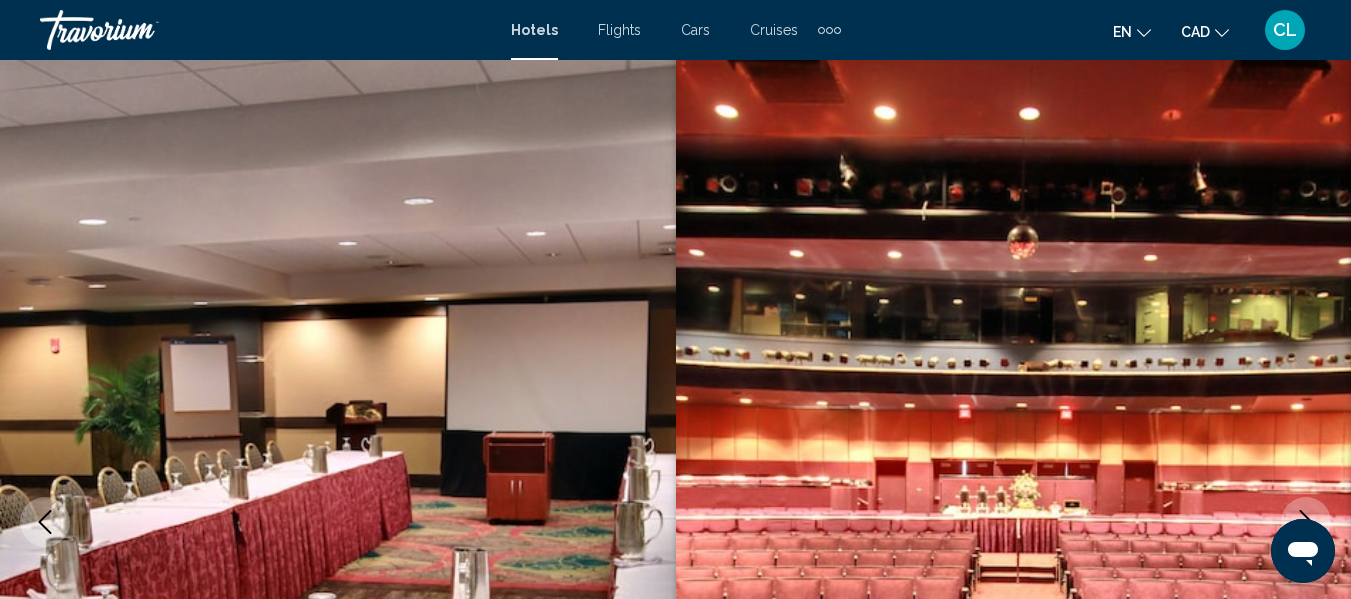 scroll, scrollTop: 0, scrollLeft: 0, axis: both 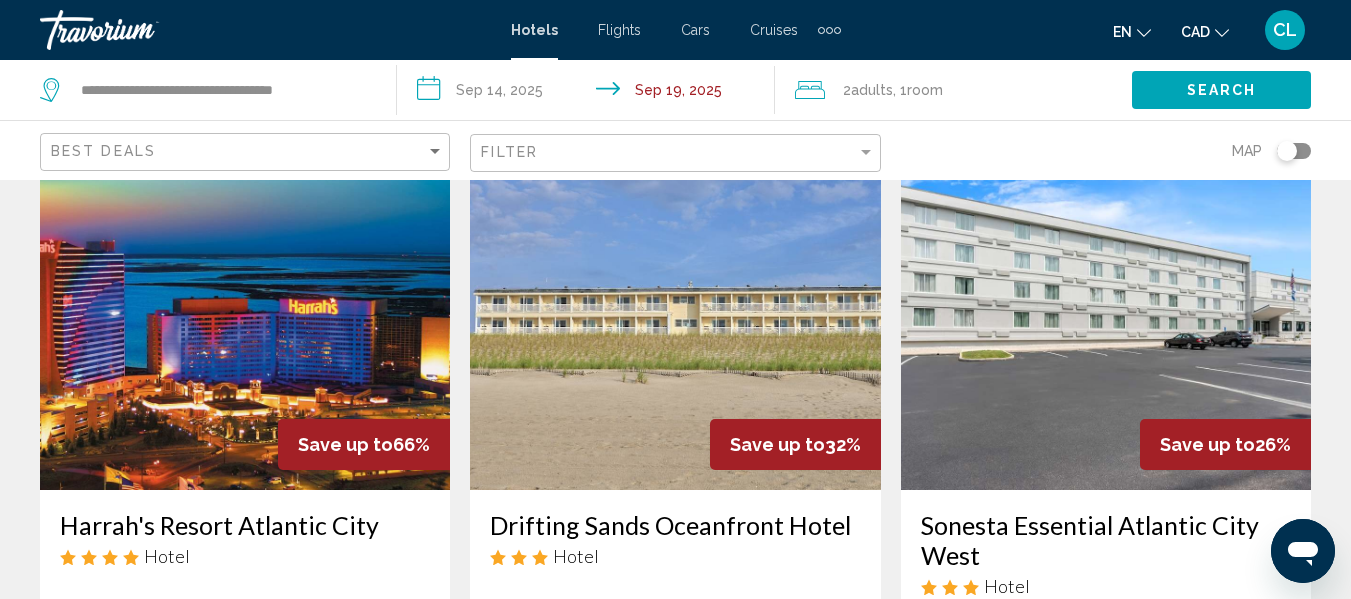click at bounding box center (245, 330) 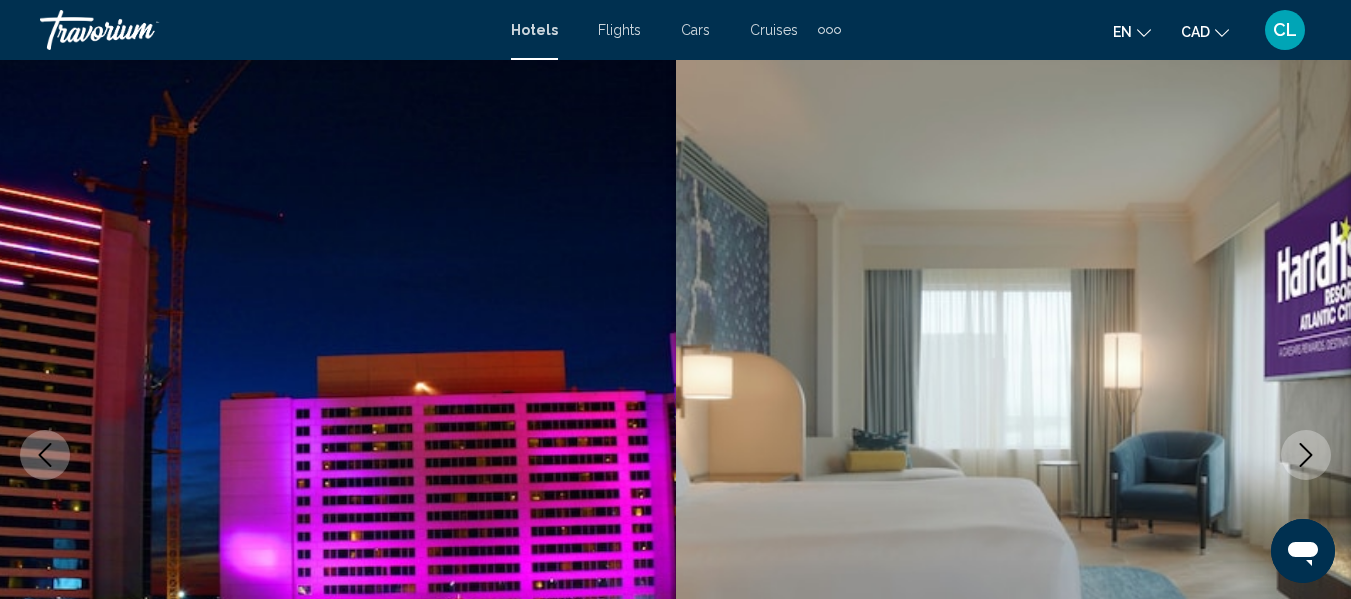 scroll, scrollTop: 235, scrollLeft: 0, axis: vertical 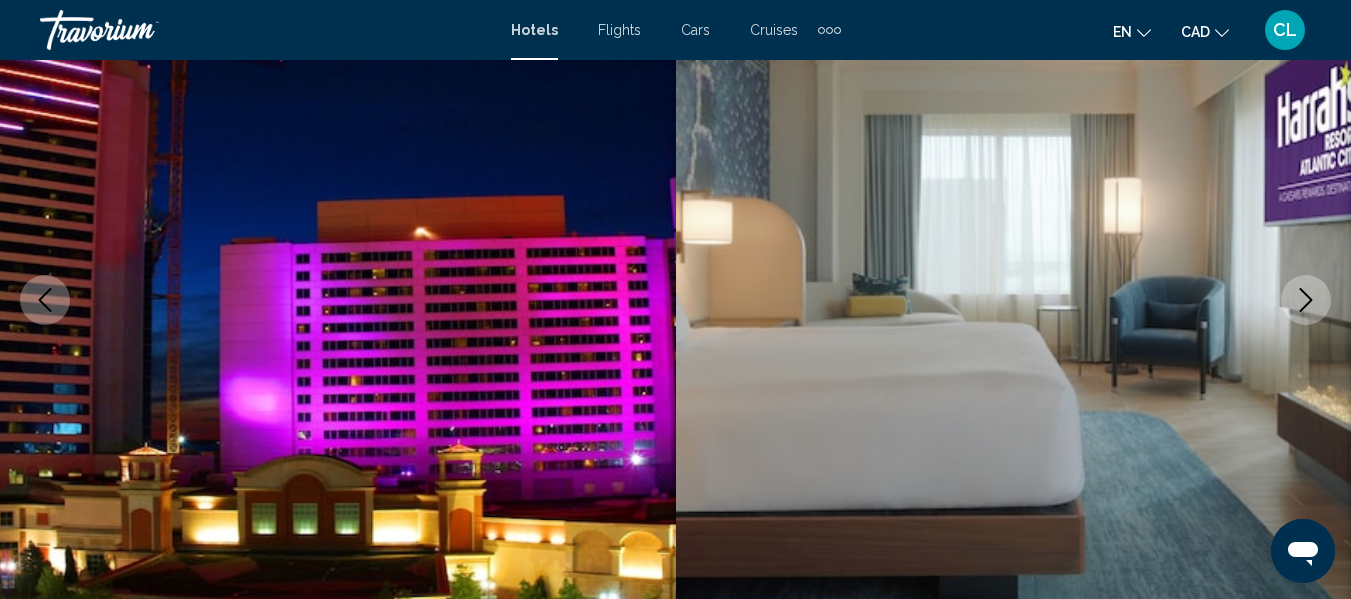 type 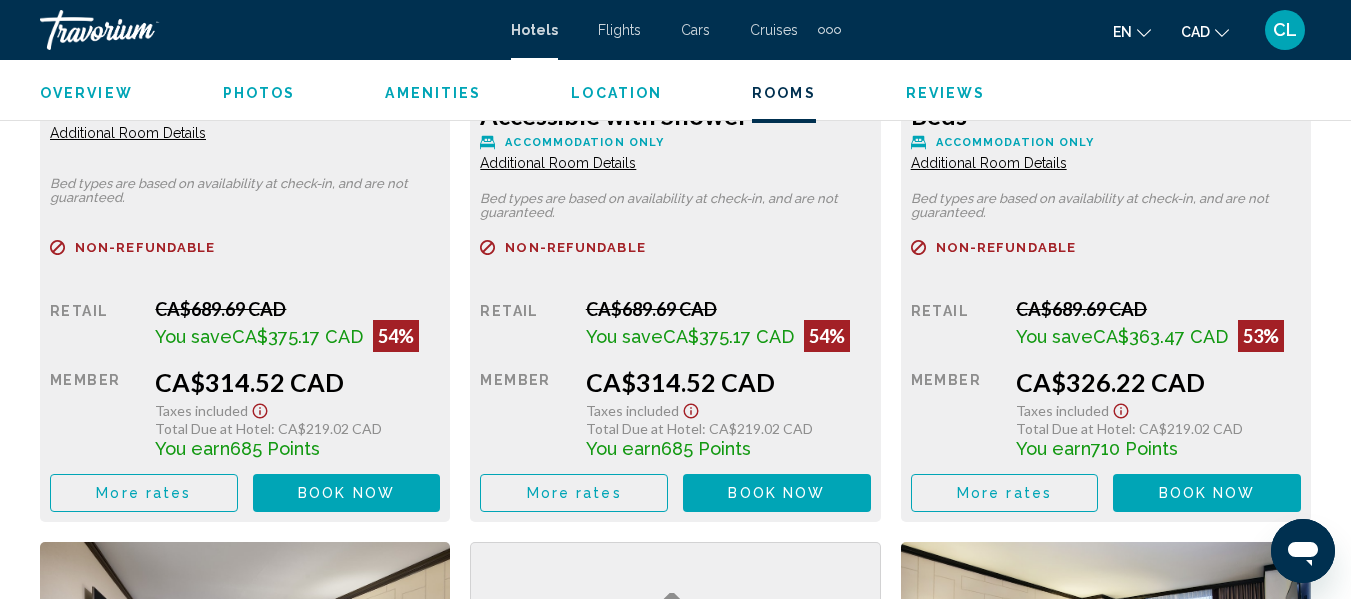 scroll, scrollTop: 4078, scrollLeft: 0, axis: vertical 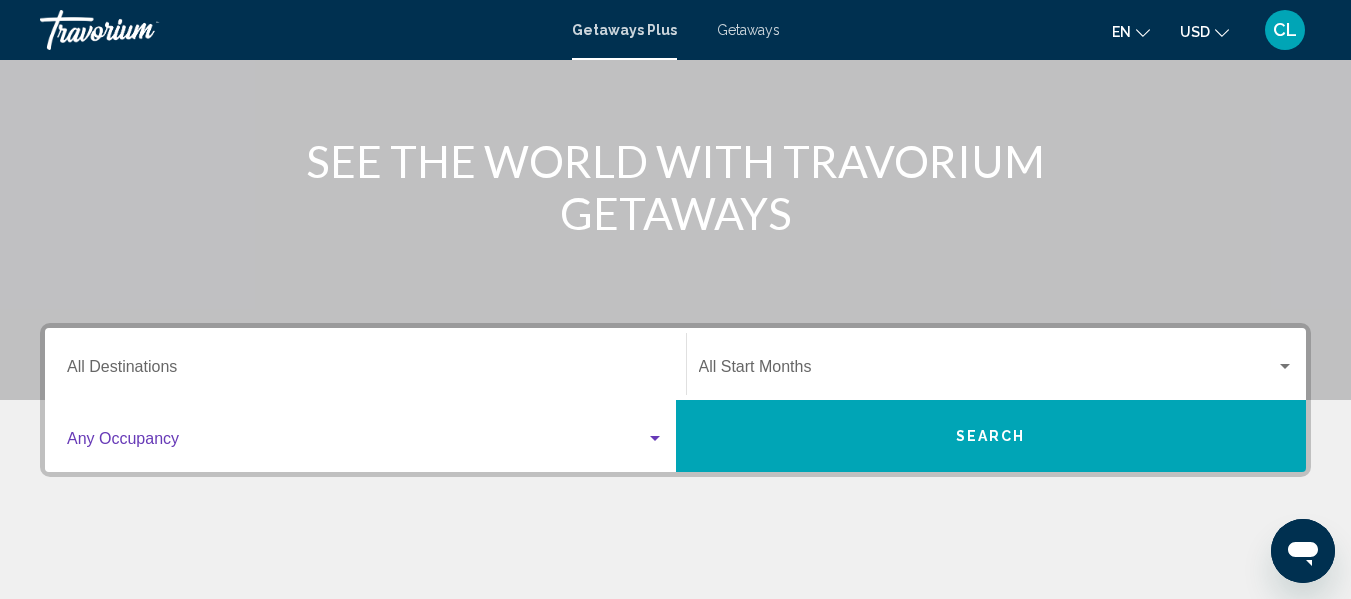 click at bounding box center [655, 439] 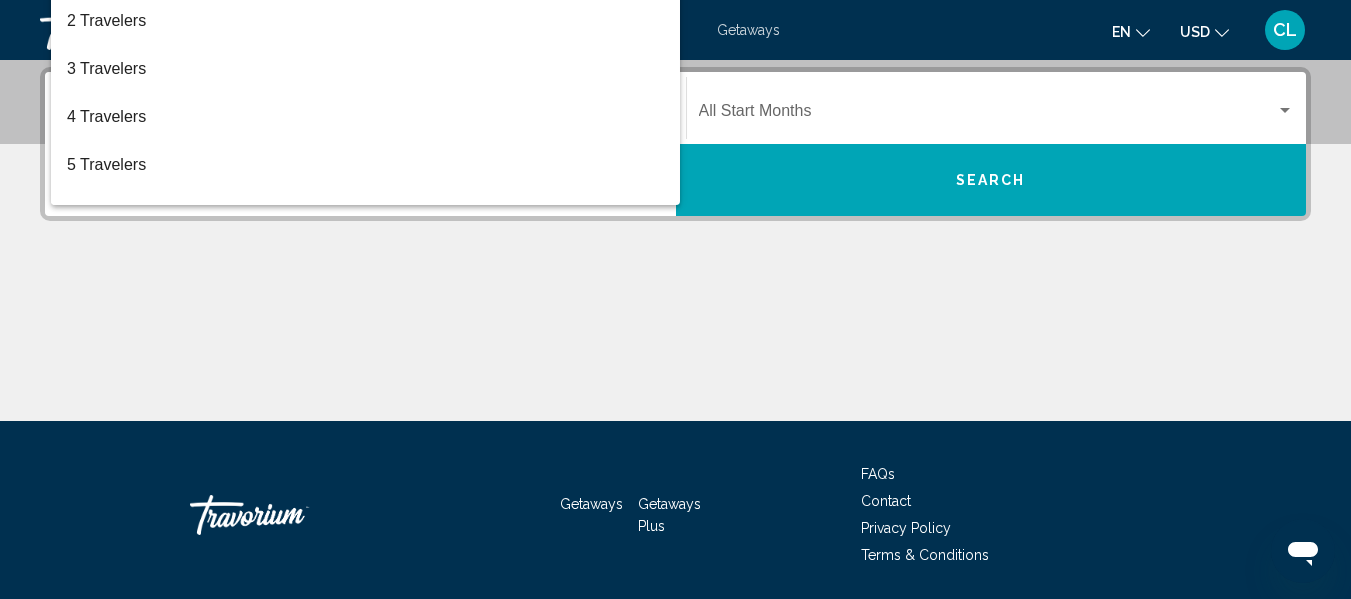 scroll, scrollTop: 458, scrollLeft: 0, axis: vertical 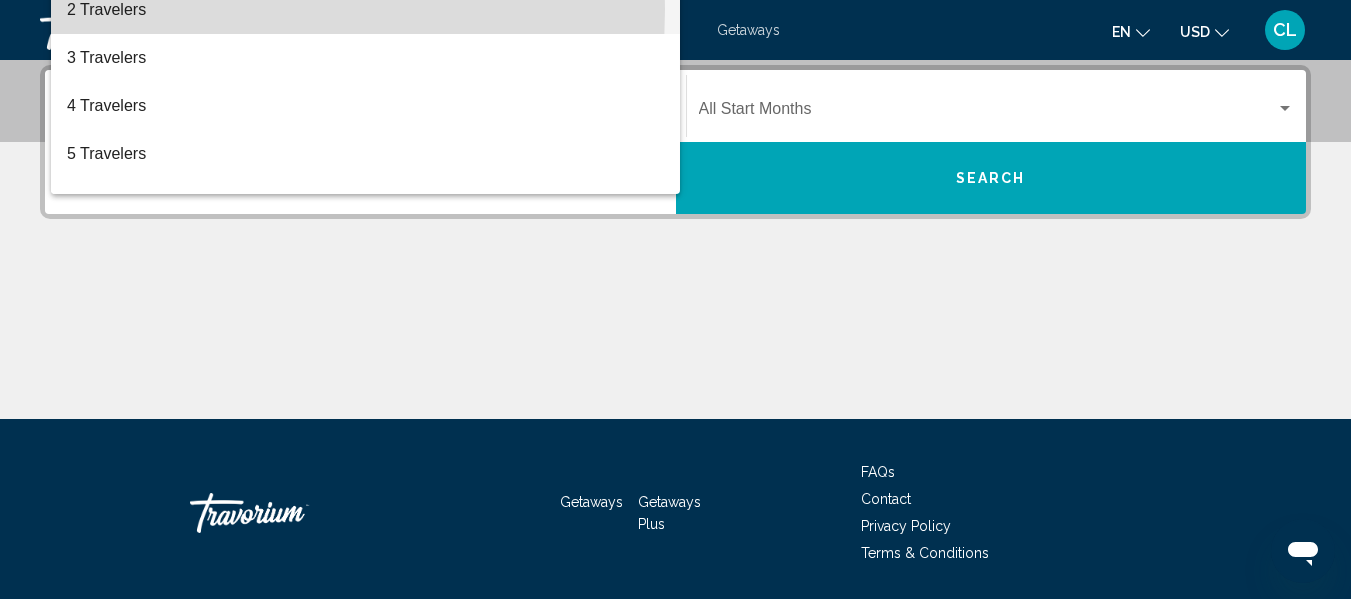 click on "2 Travelers" at bounding box center [365, 10] 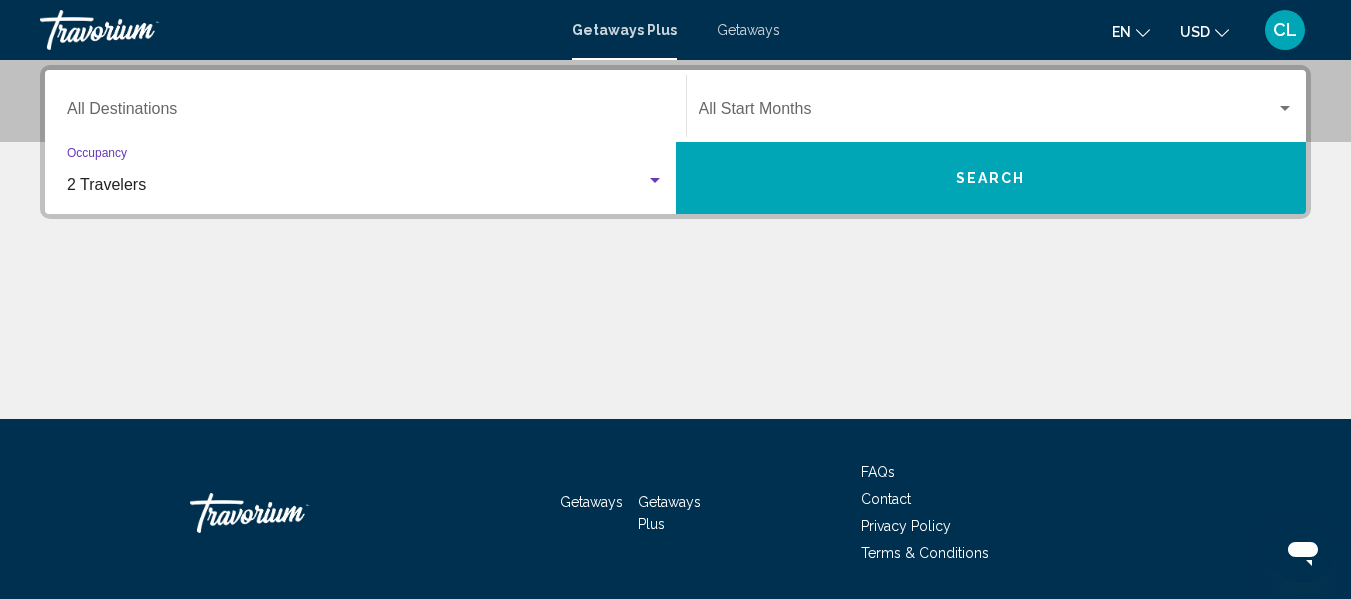 click on "Start Month All Start Months" 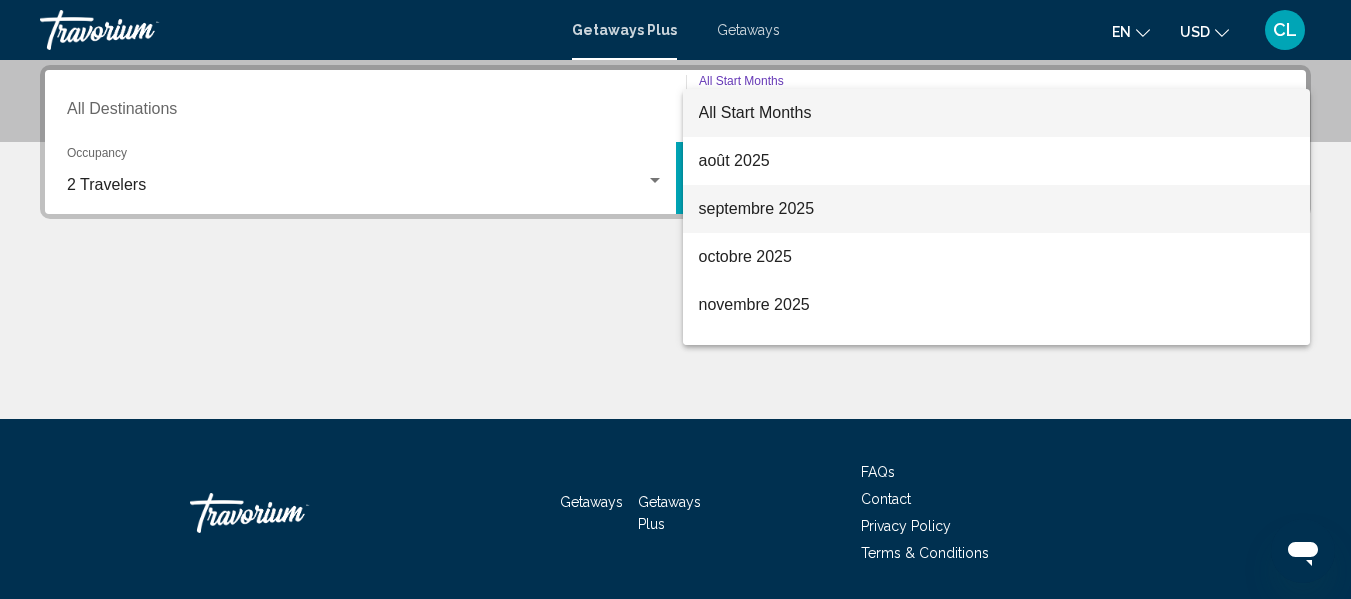 click on "septembre 2025" at bounding box center (997, 209) 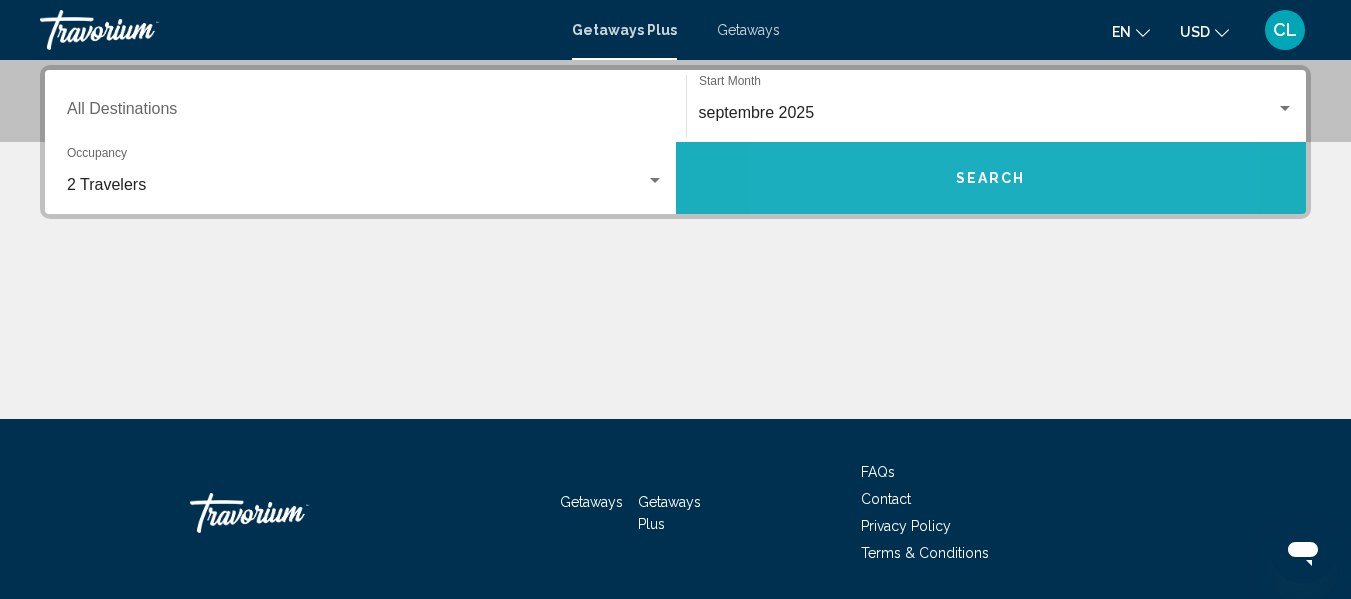 click on "Search" at bounding box center [991, 178] 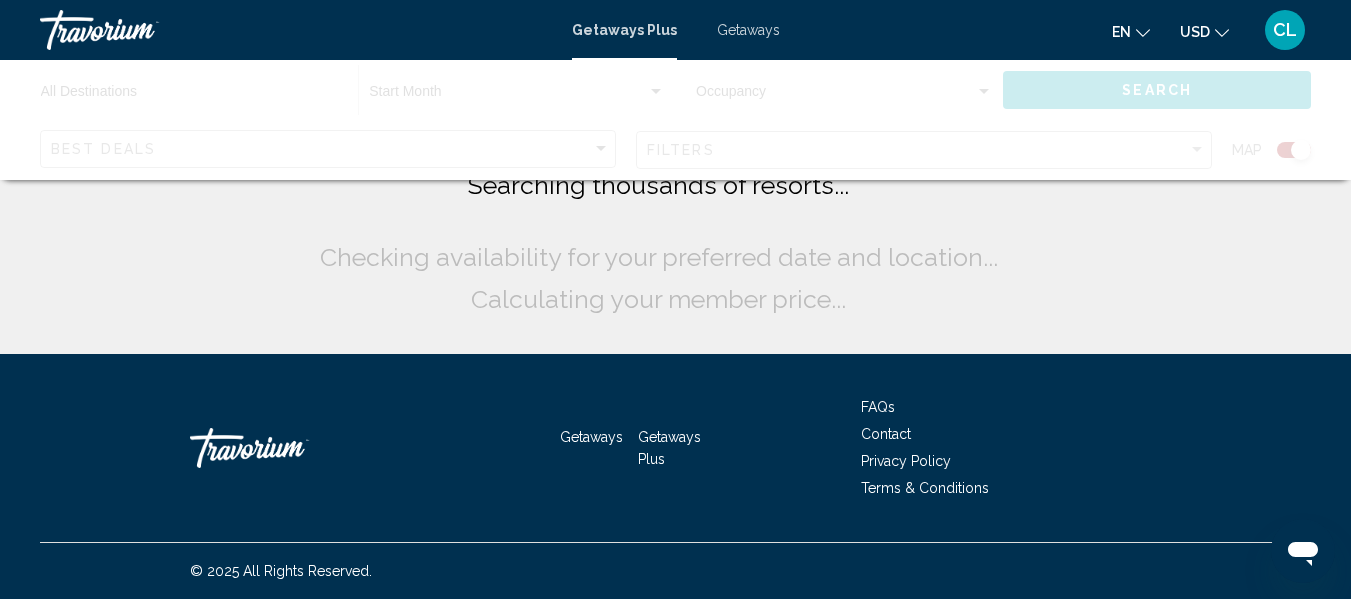 scroll, scrollTop: 0, scrollLeft: 0, axis: both 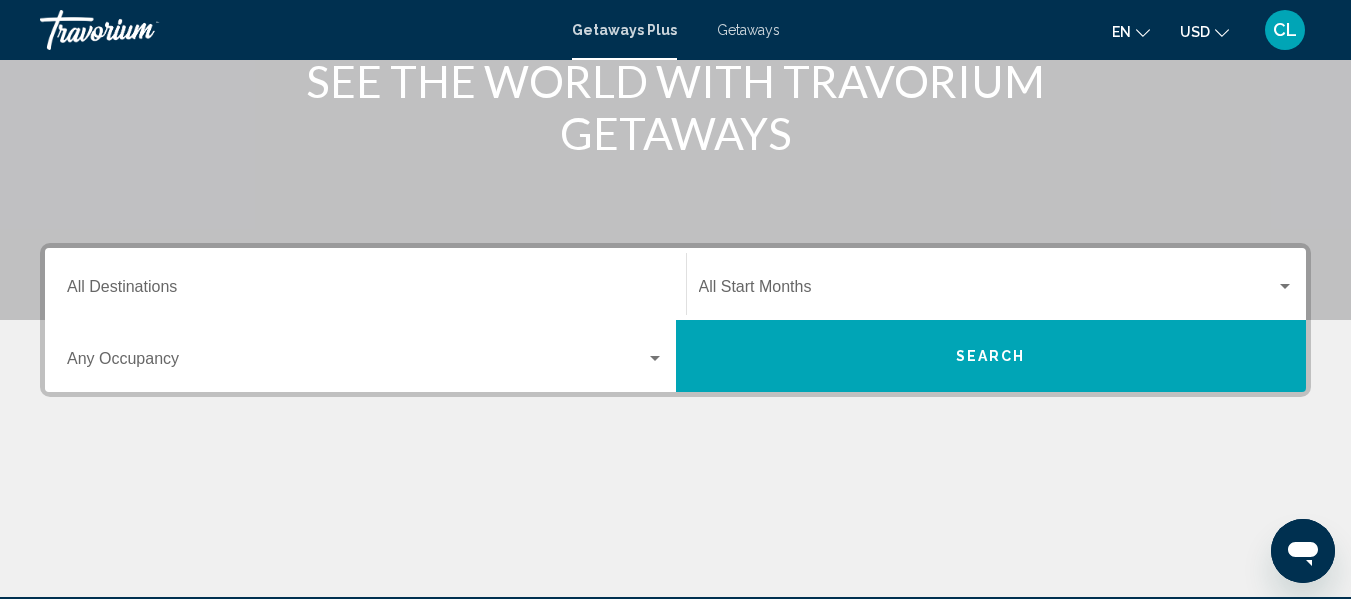 click on "Search" at bounding box center [991, 356] 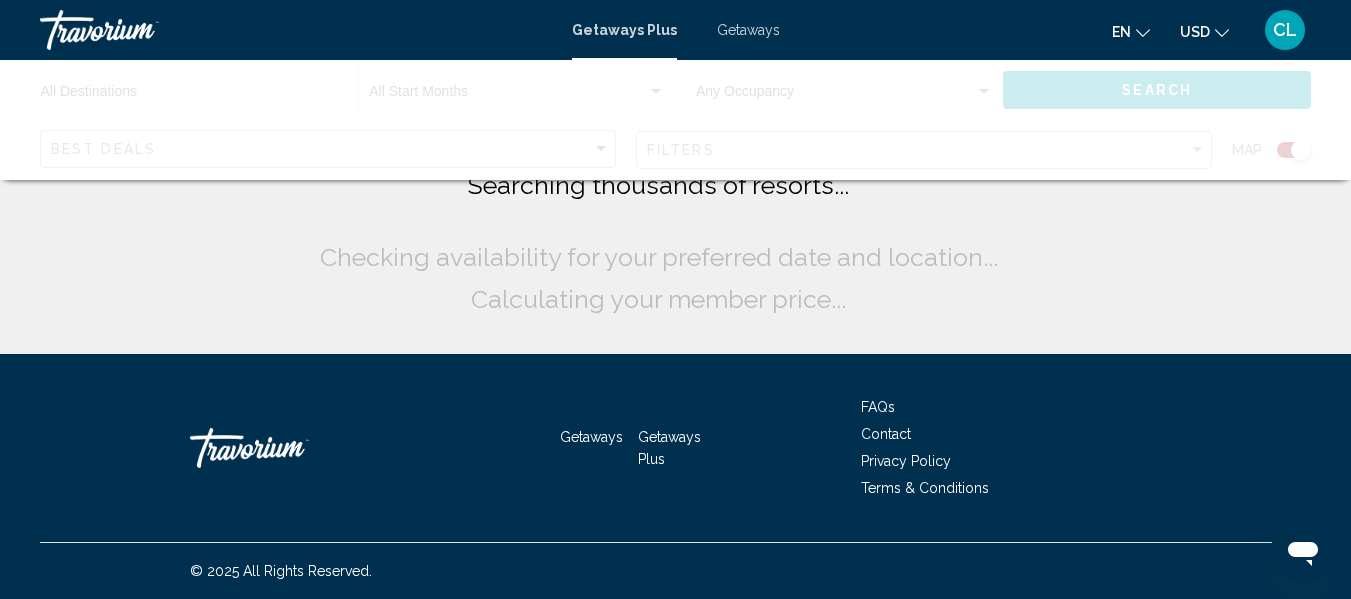 scroll, scrollTop: 0, scrollLeft: 0, axis: both 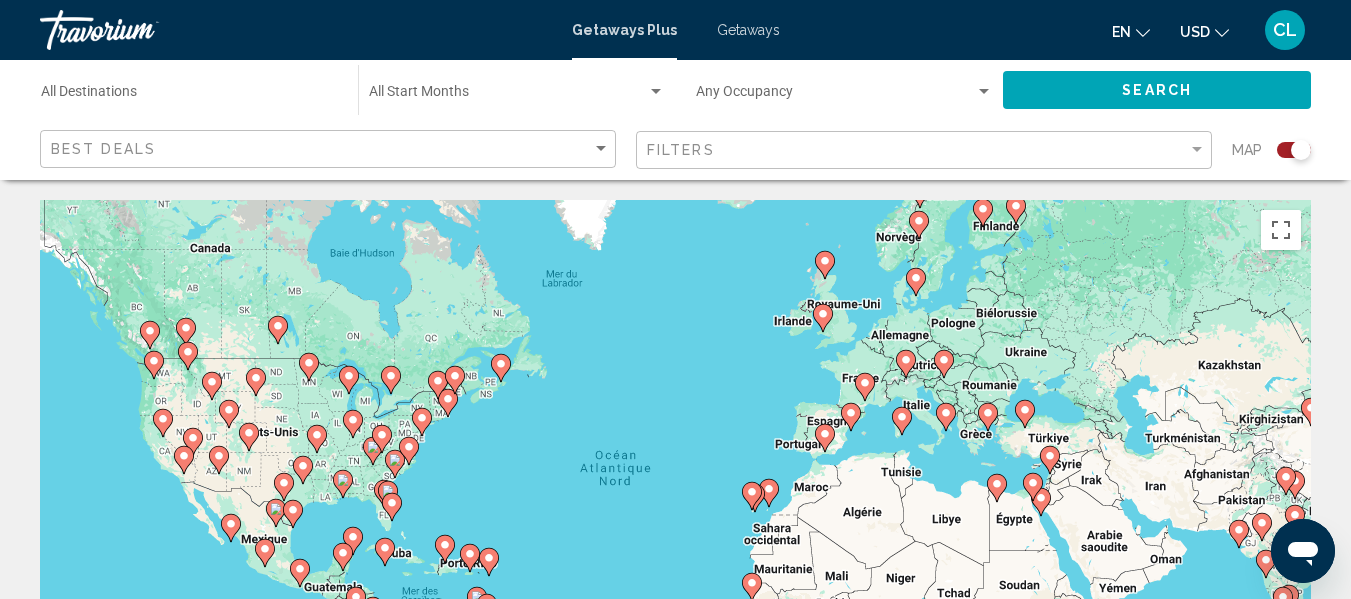 click on "USD
USD ($) MXN (Mex$) CAD (Can$) GBP (£) EUR (€) AUD (A$) NZD (NZ$) CNY (CN¥)" 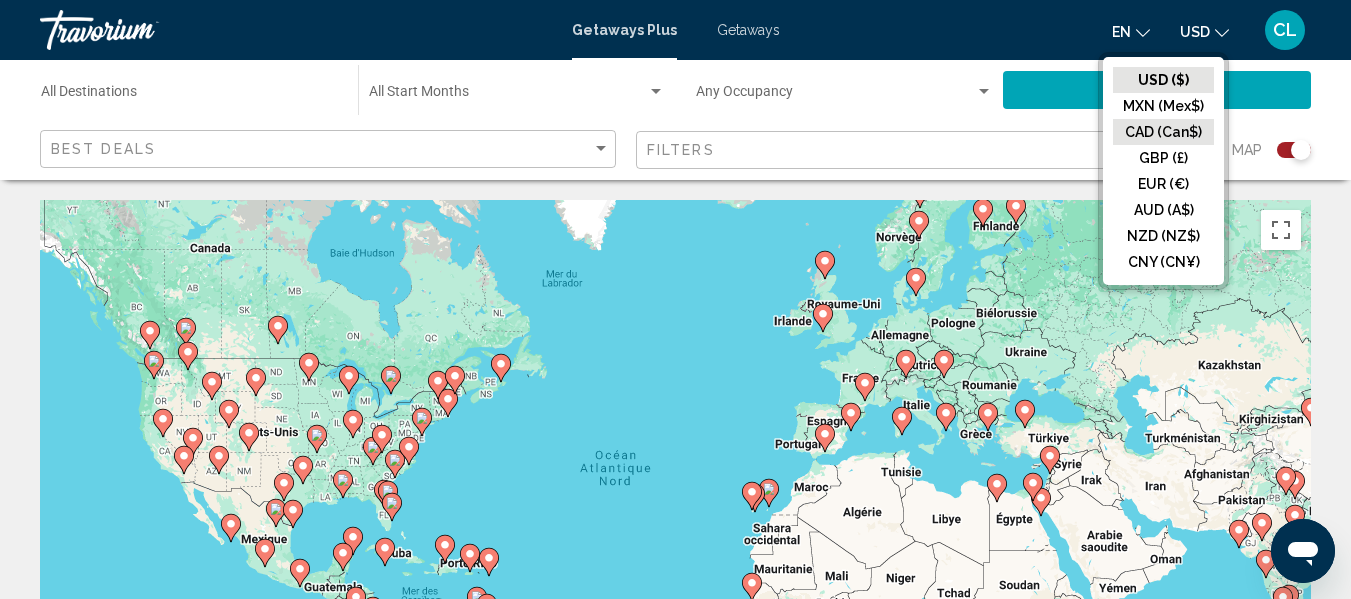 click on "CAD (Can$)" 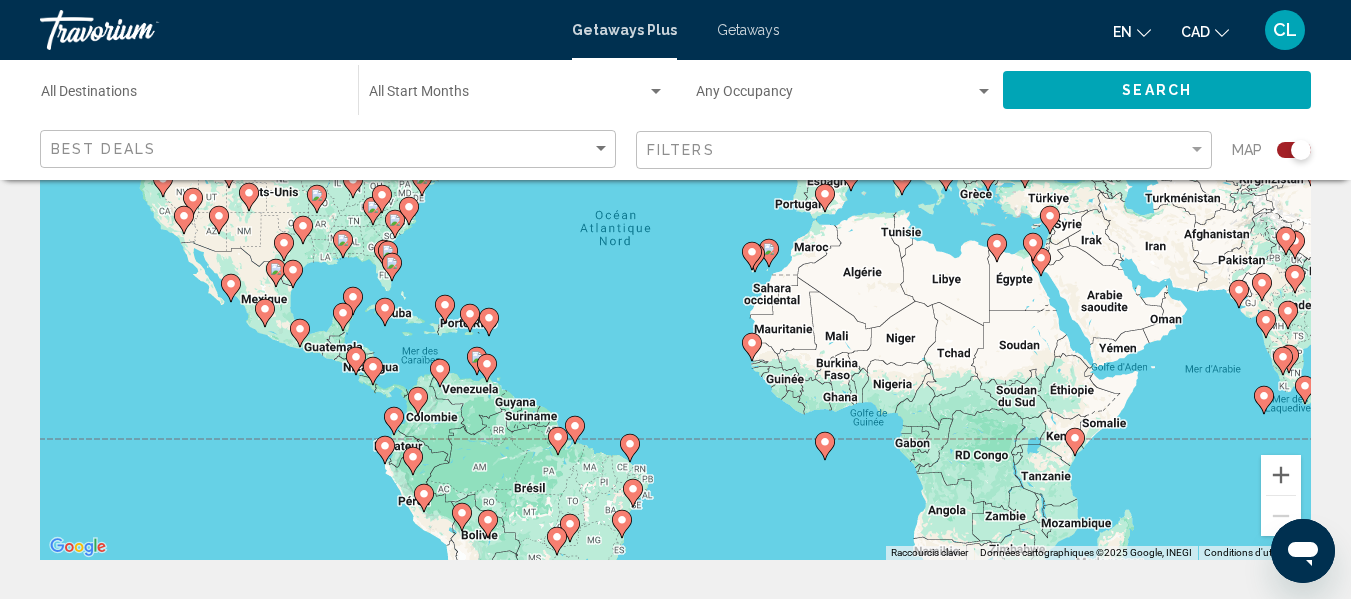 scroll, scrollTop: 280, scrollLeft: 0, axis: vertical 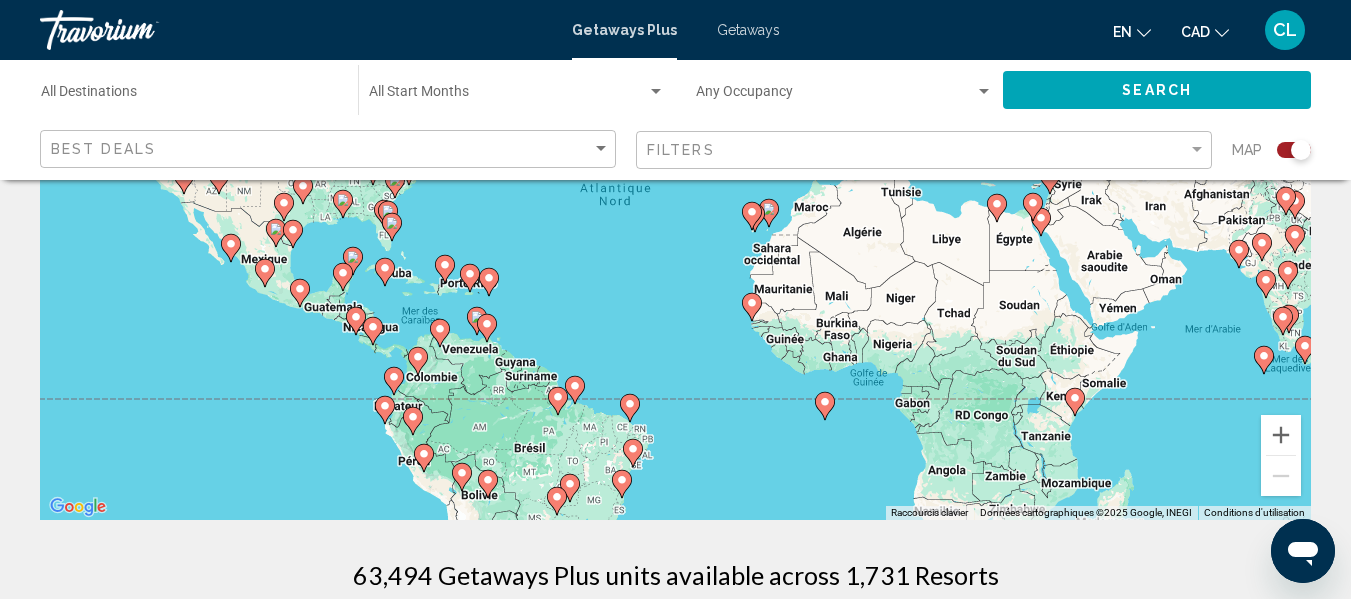 click 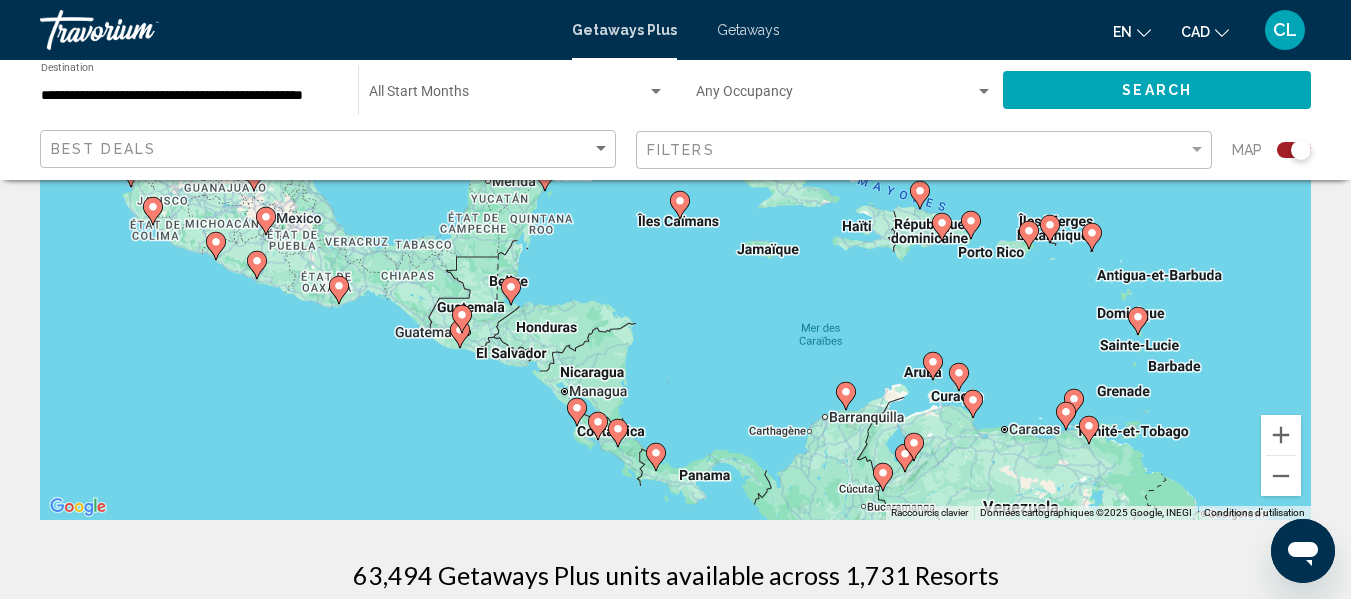 click 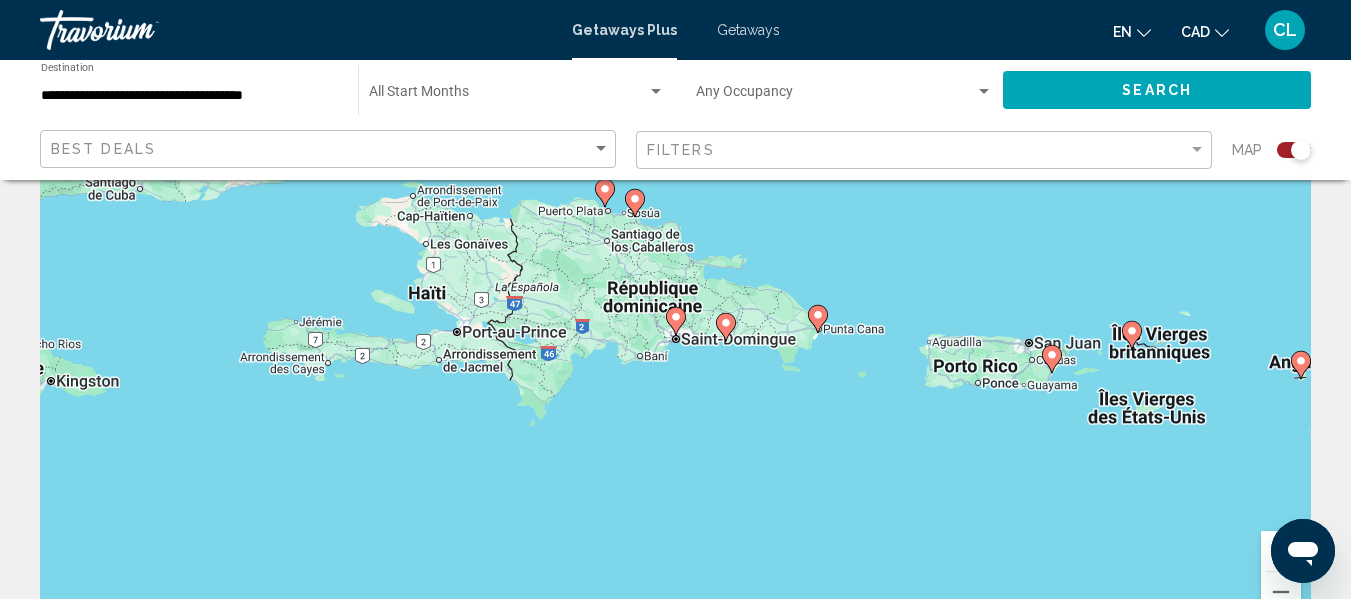 scroll, scrollTop: 160, scrollLeft: 0, axis: vertical 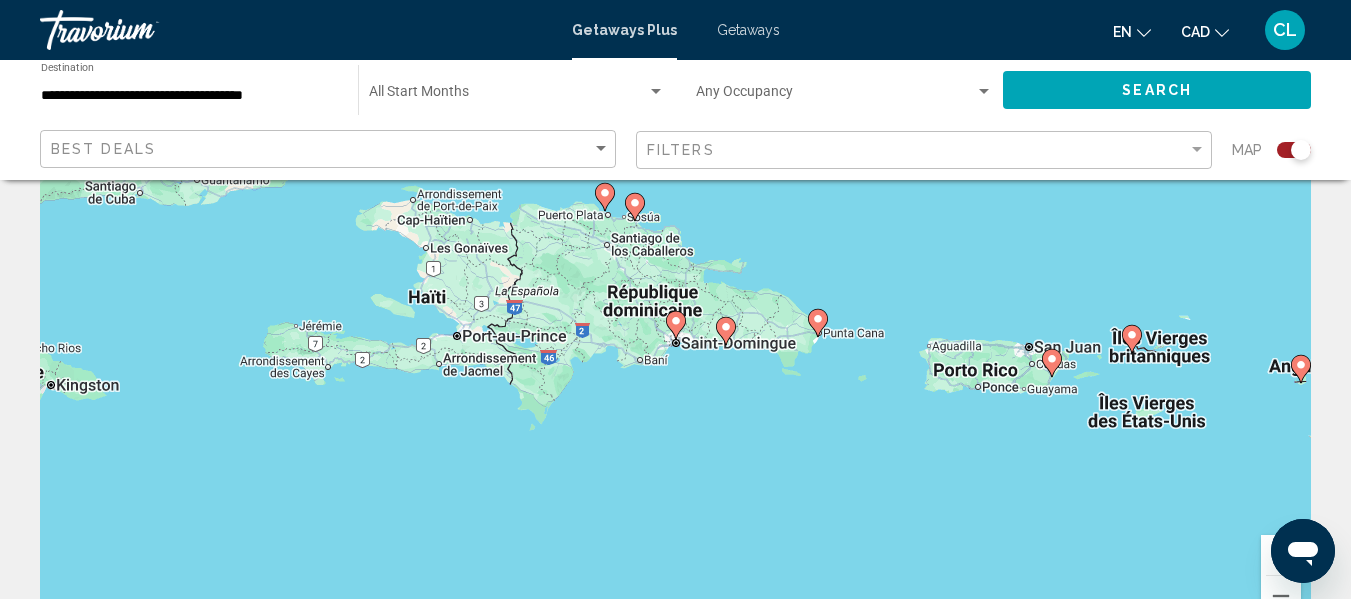 click 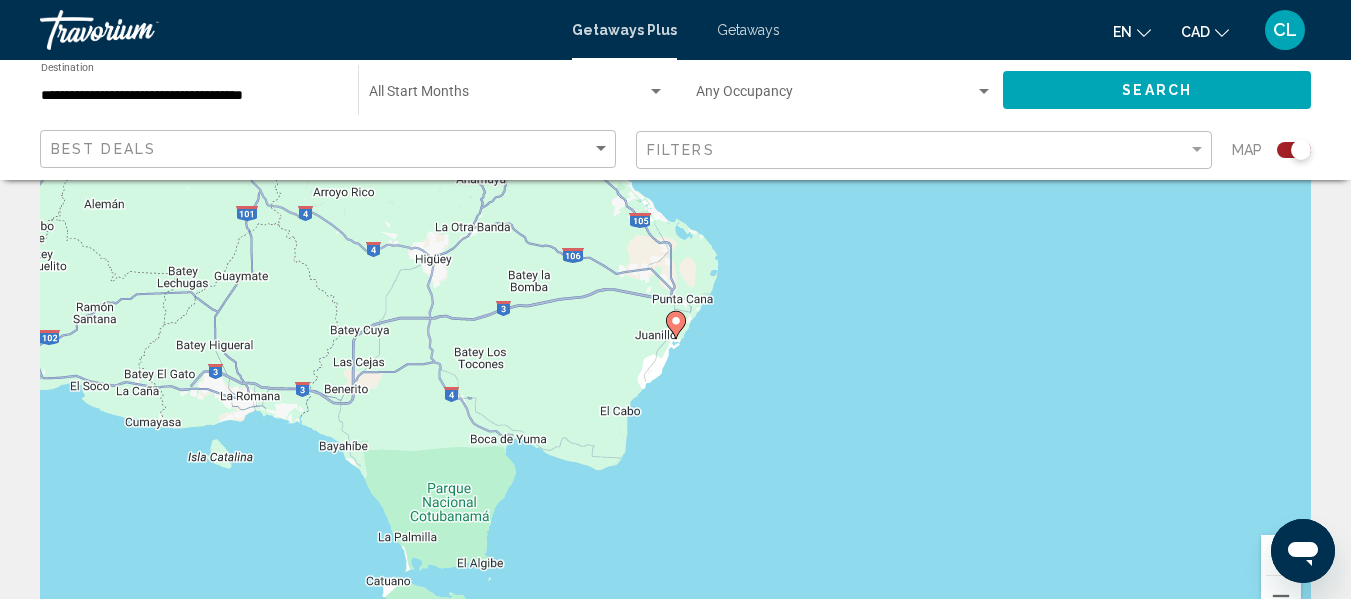 click 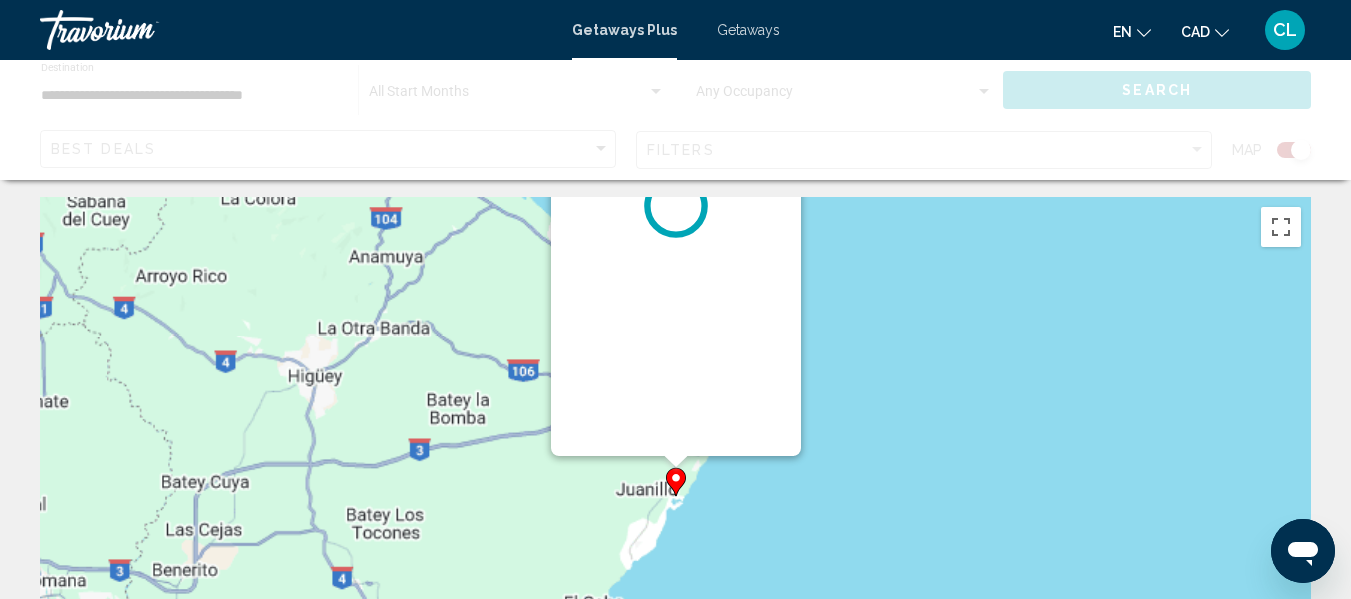 scroll, scrollTop: 0, scrollLeft: 0, axis: both 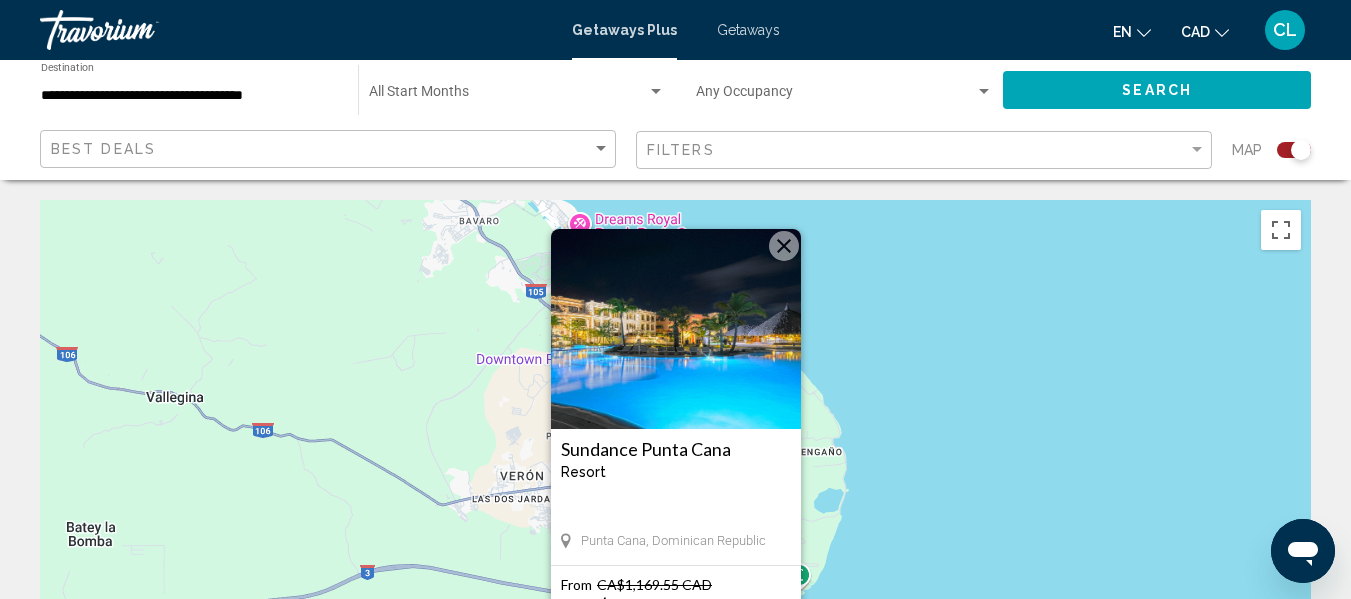 type 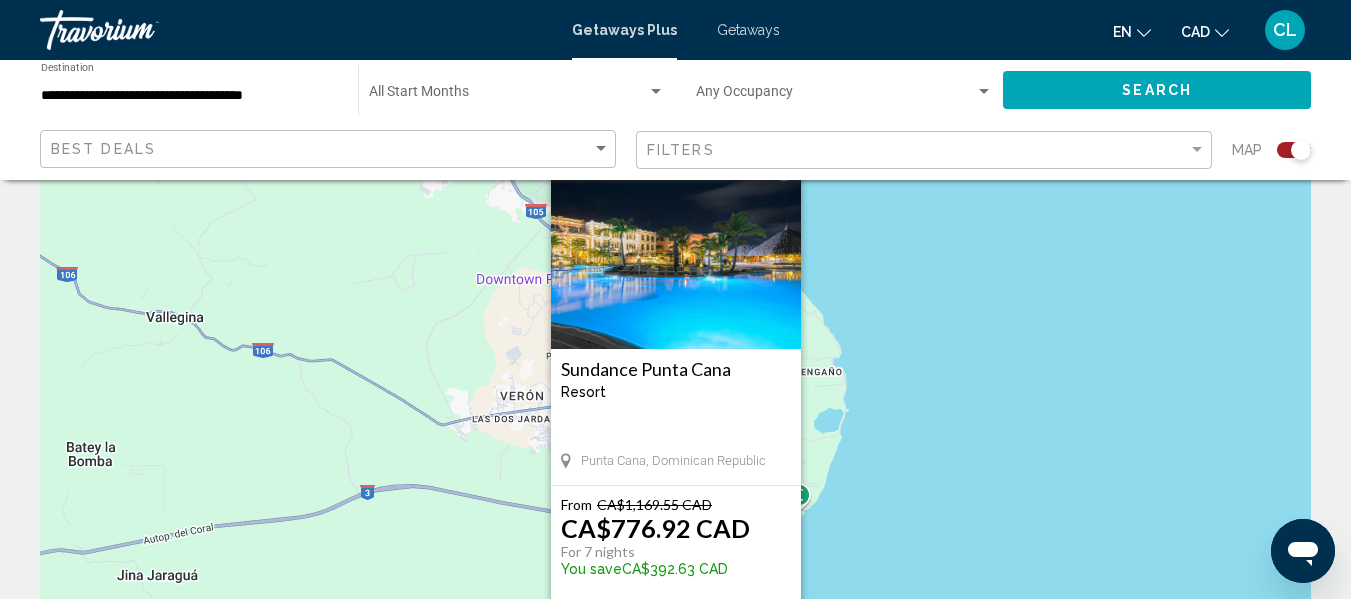 scroll, scrollTop: 120, scrollLeft: 0, axis: vertical 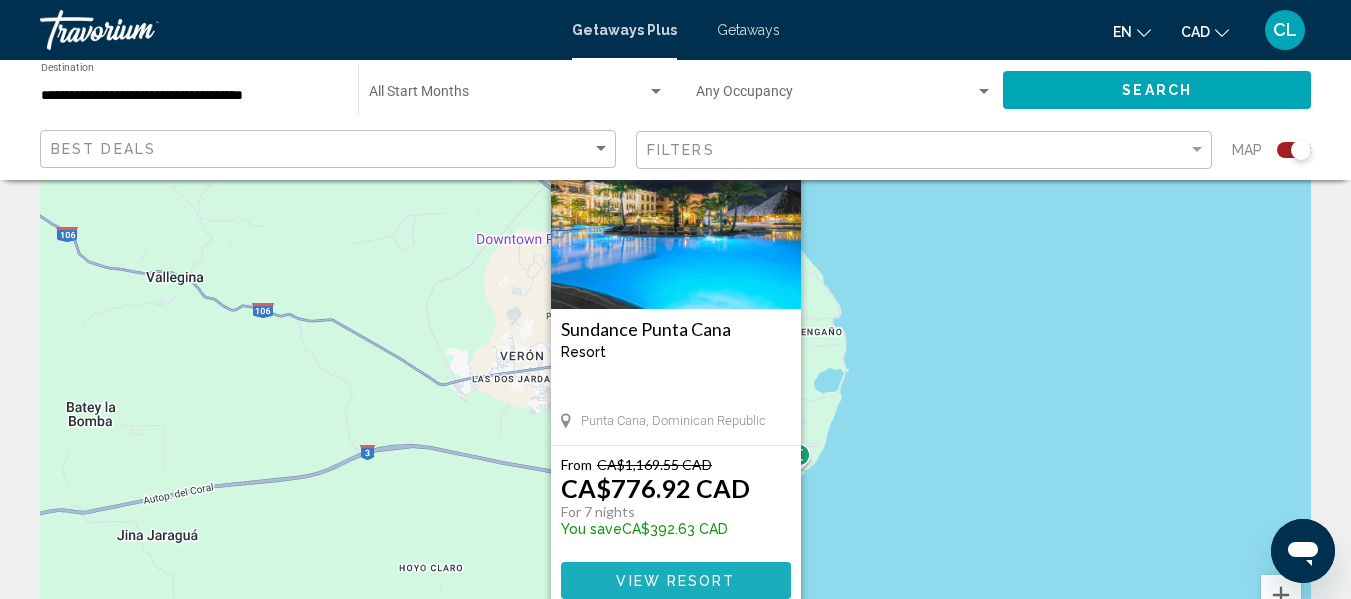 click on "View Resort" at bounding box center (675, 581) 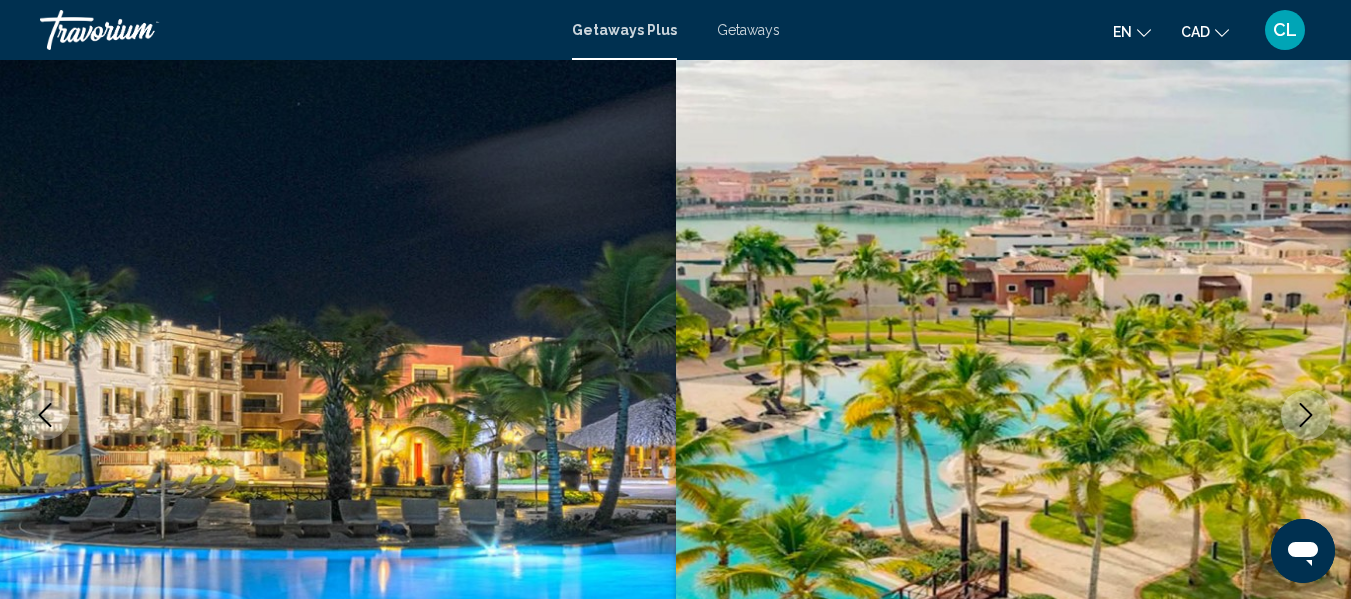 scroll, scrollTop: 235, scrollLeft: 0, axis: vertical 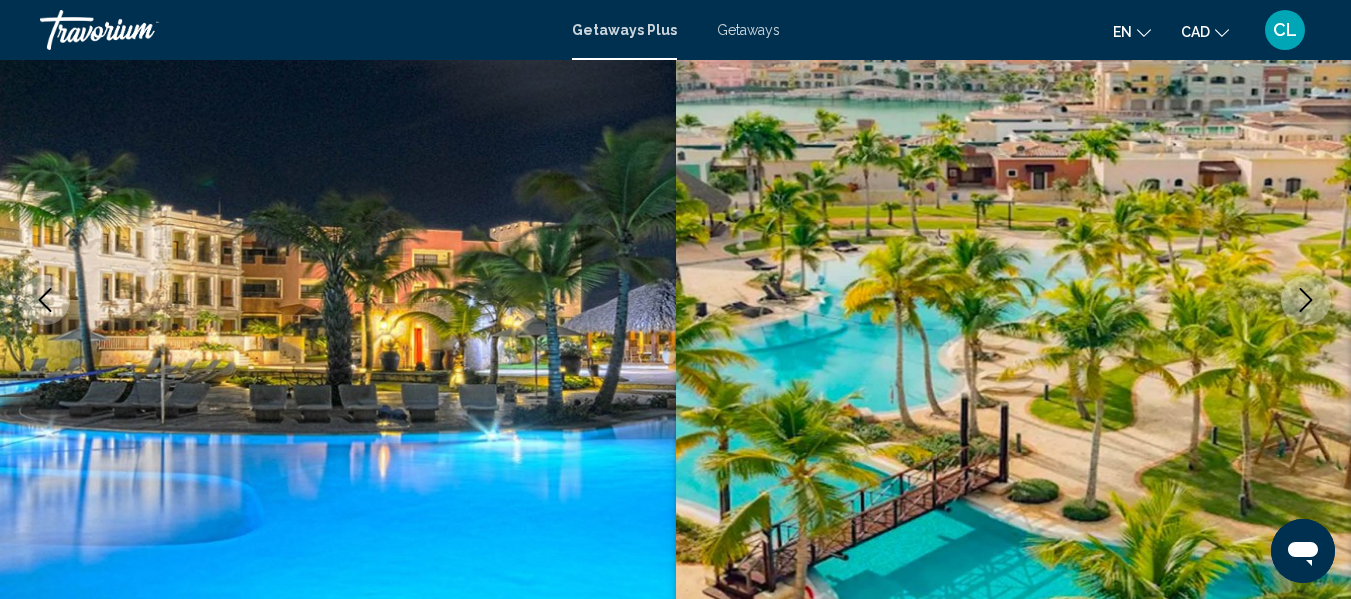 click 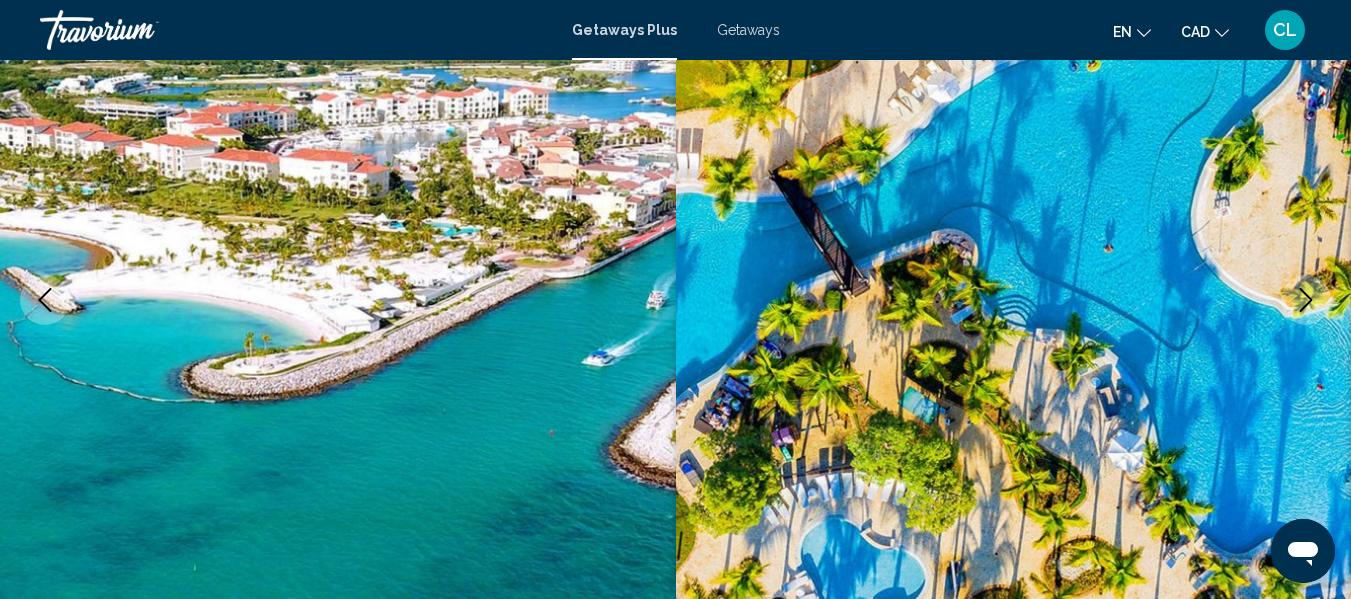 click 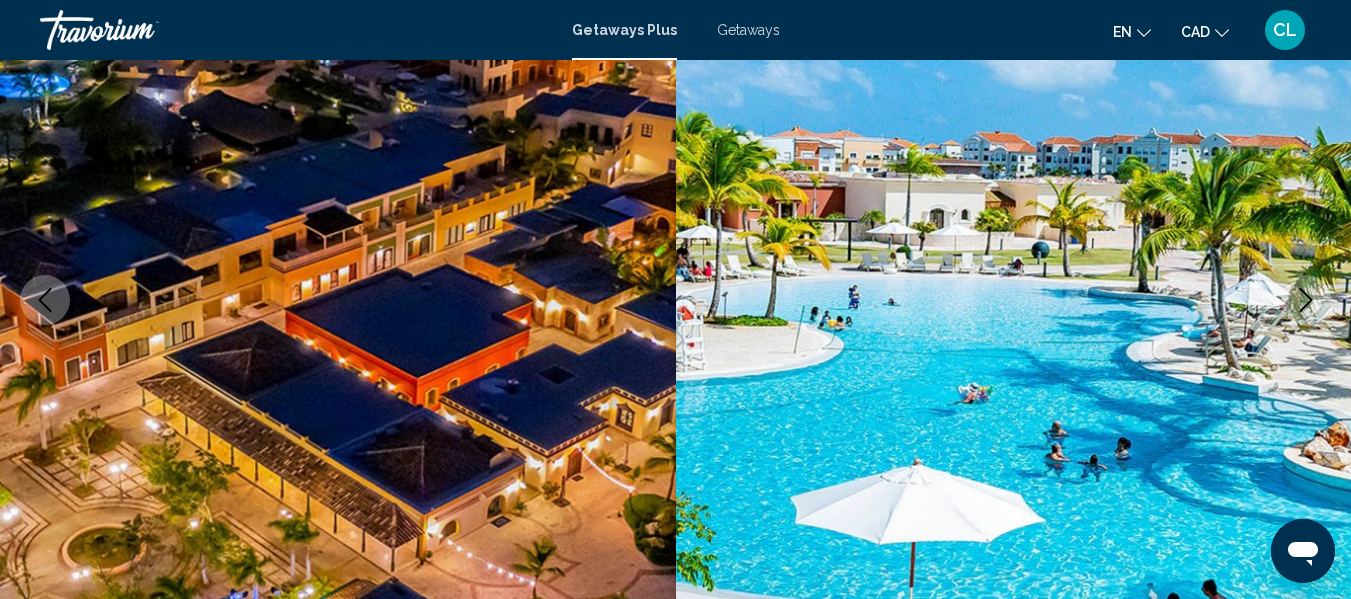 click 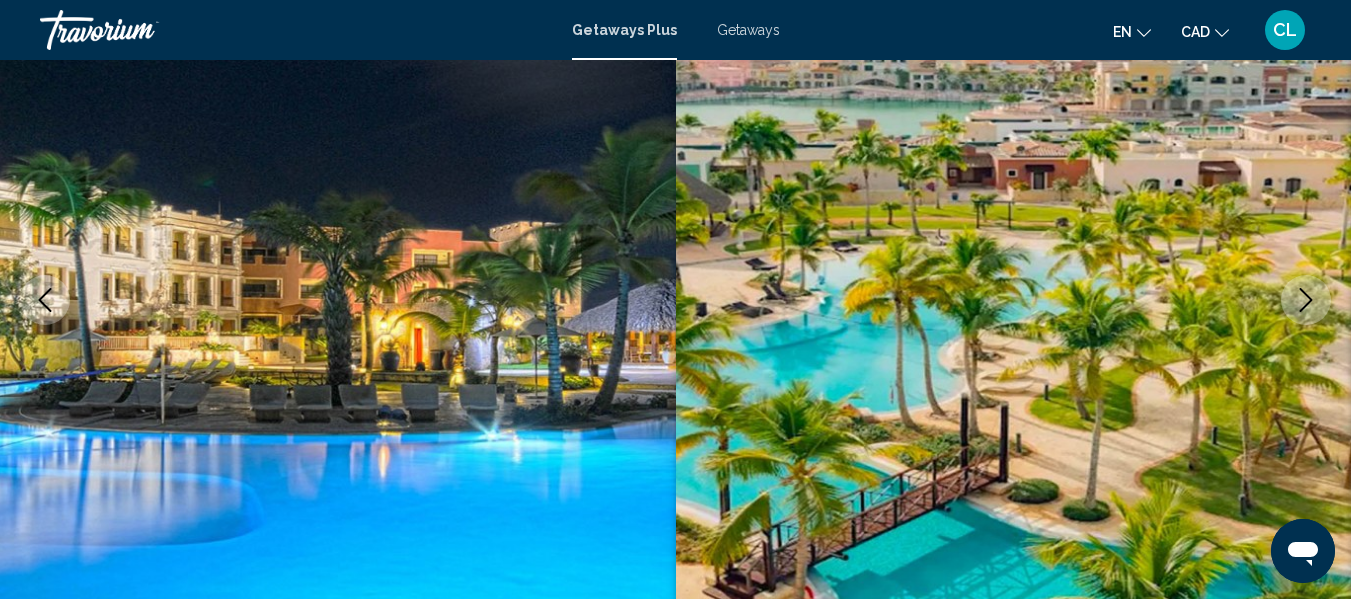 type 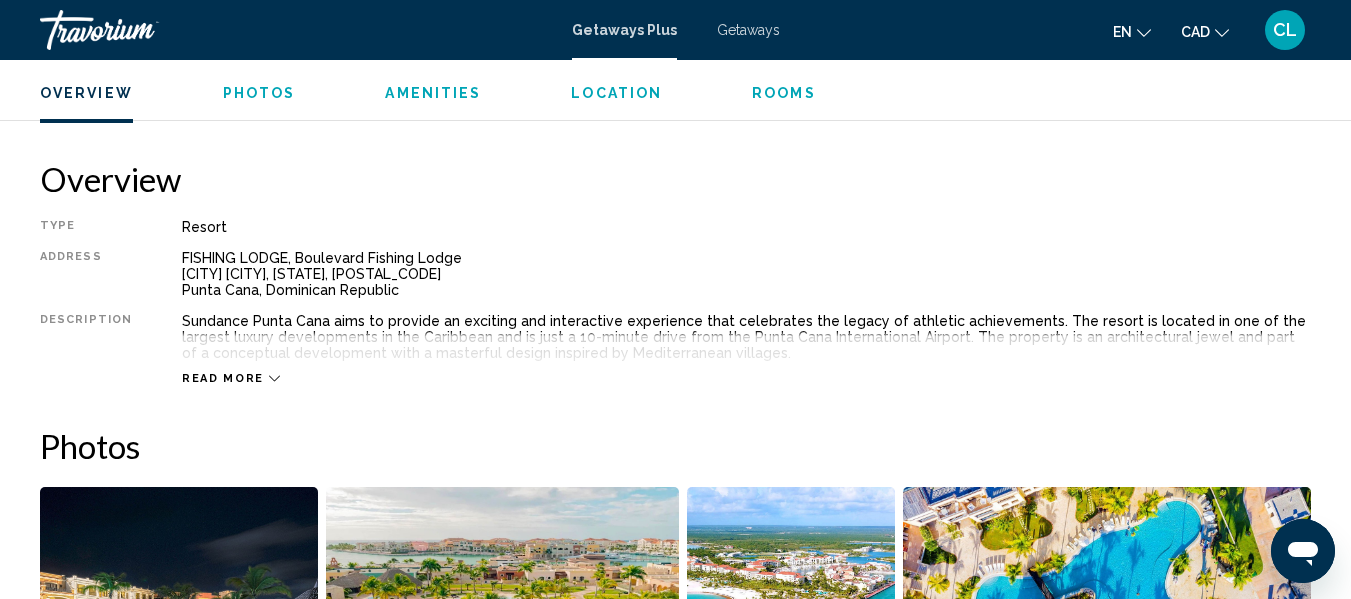 scroll, scrollTop: 955, scrollLeft: 0, axis: vertical 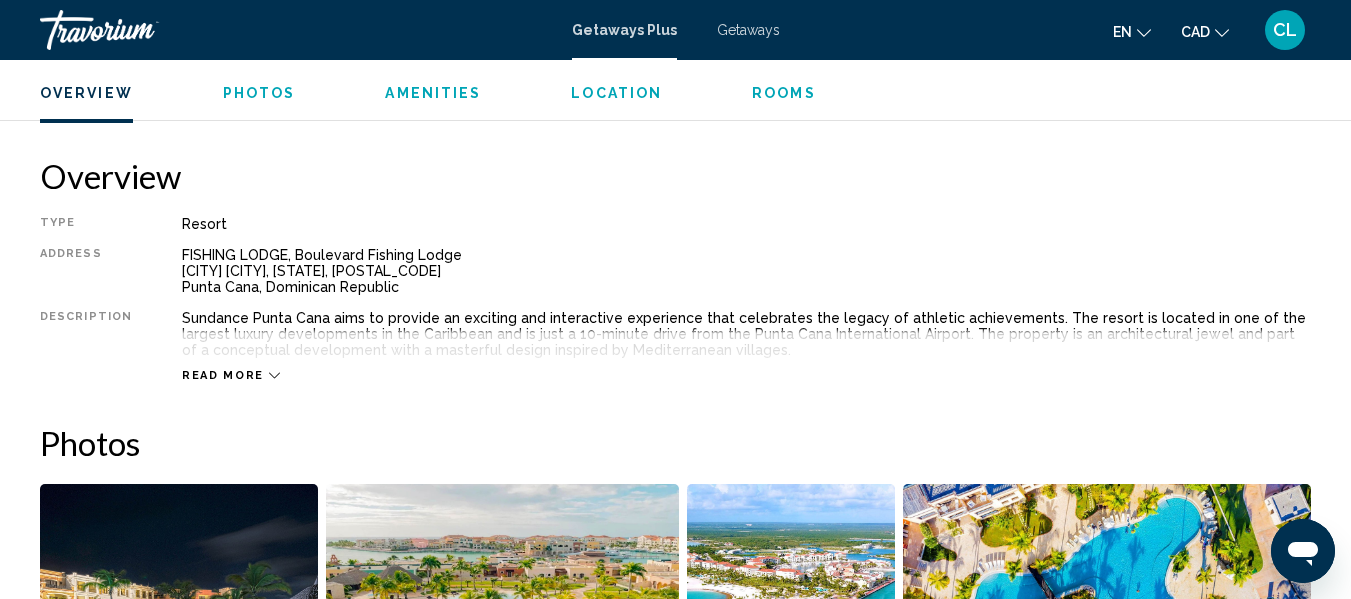 click 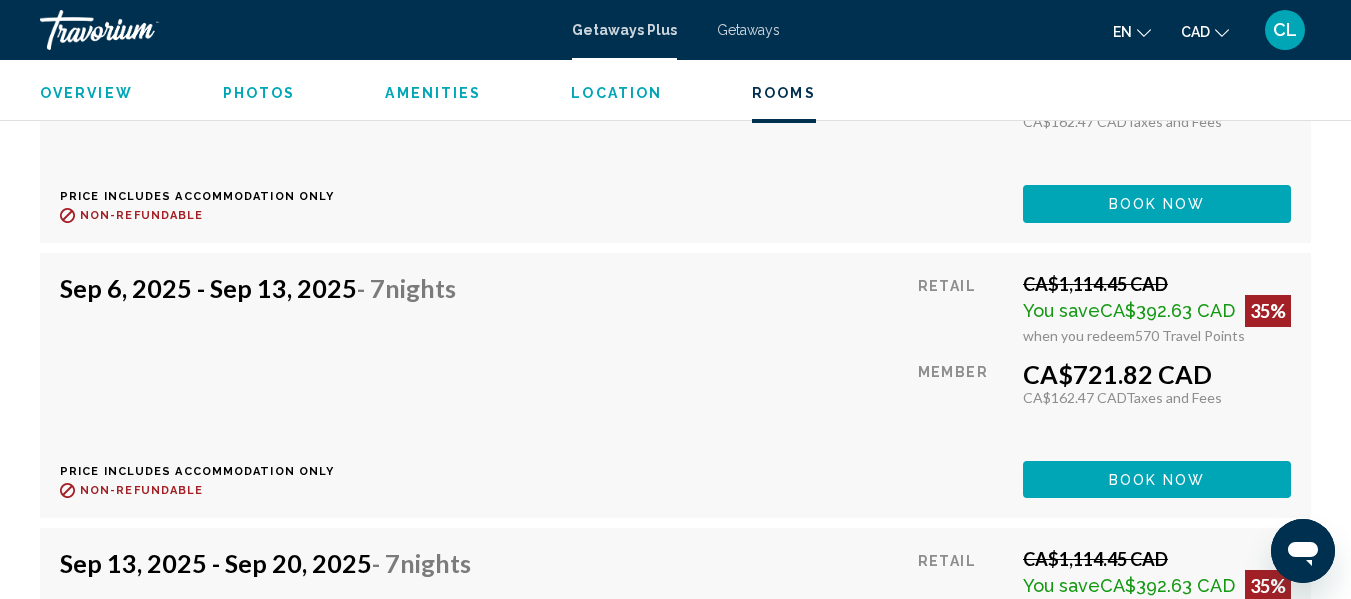 scroll, scrollTop: 4519, scrollLeft: 0, axis: vertical 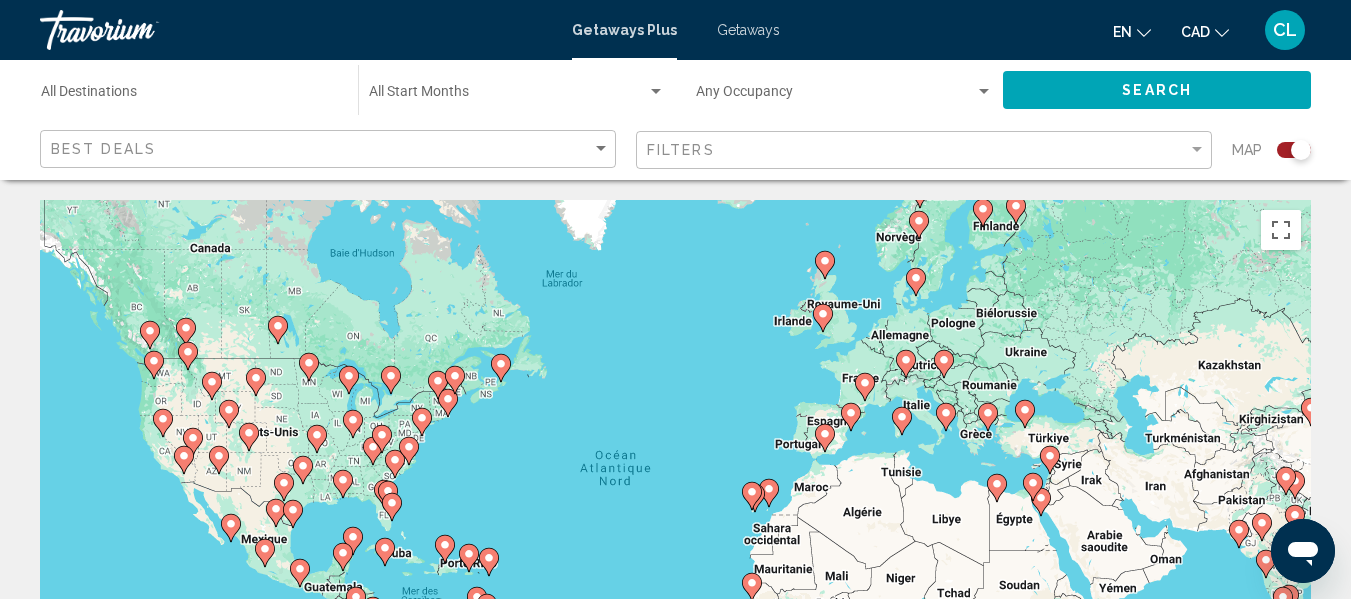 click 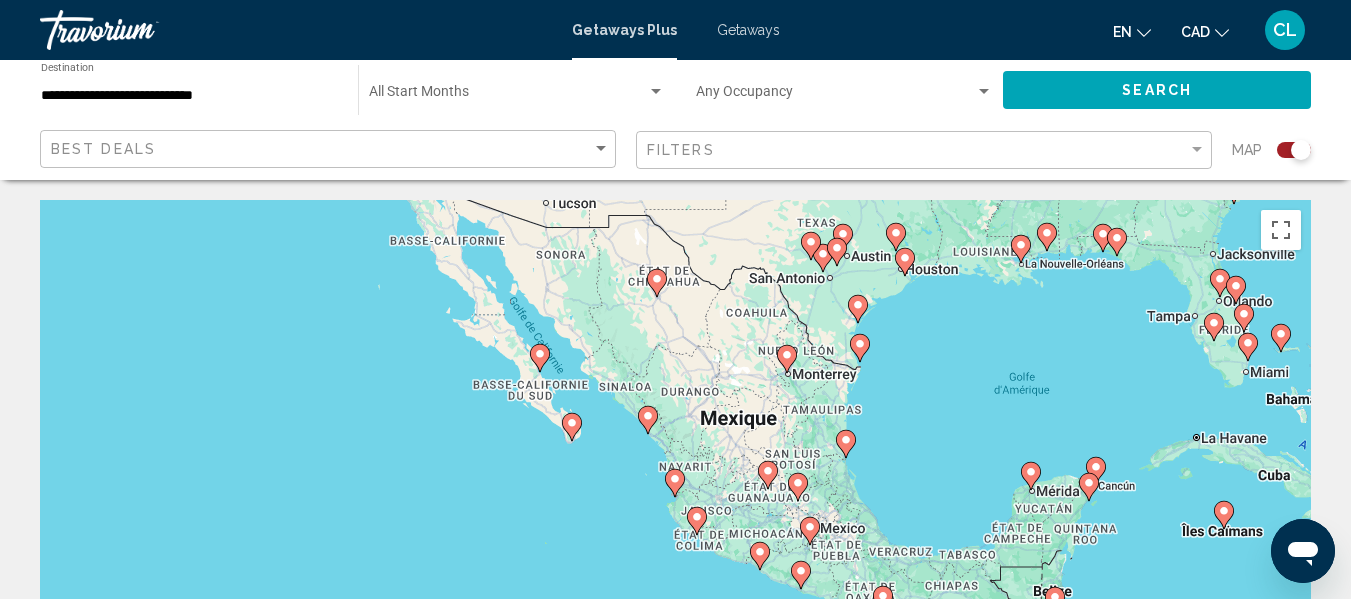 click 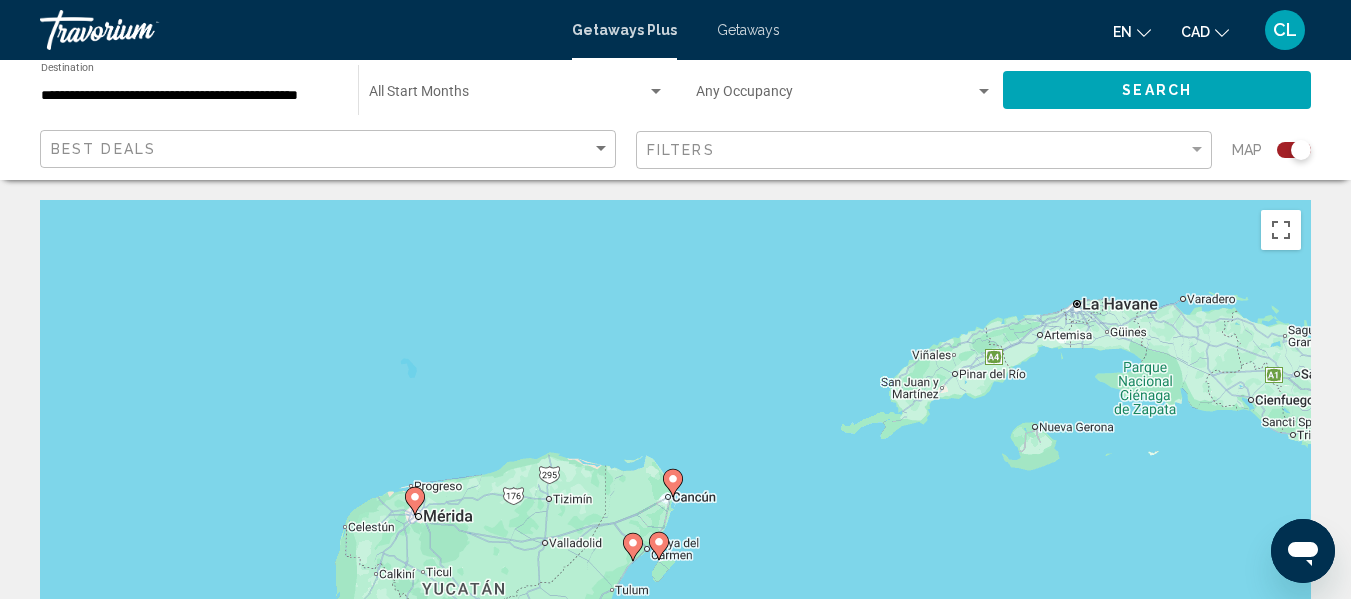 click at bounding box center [673, 483] 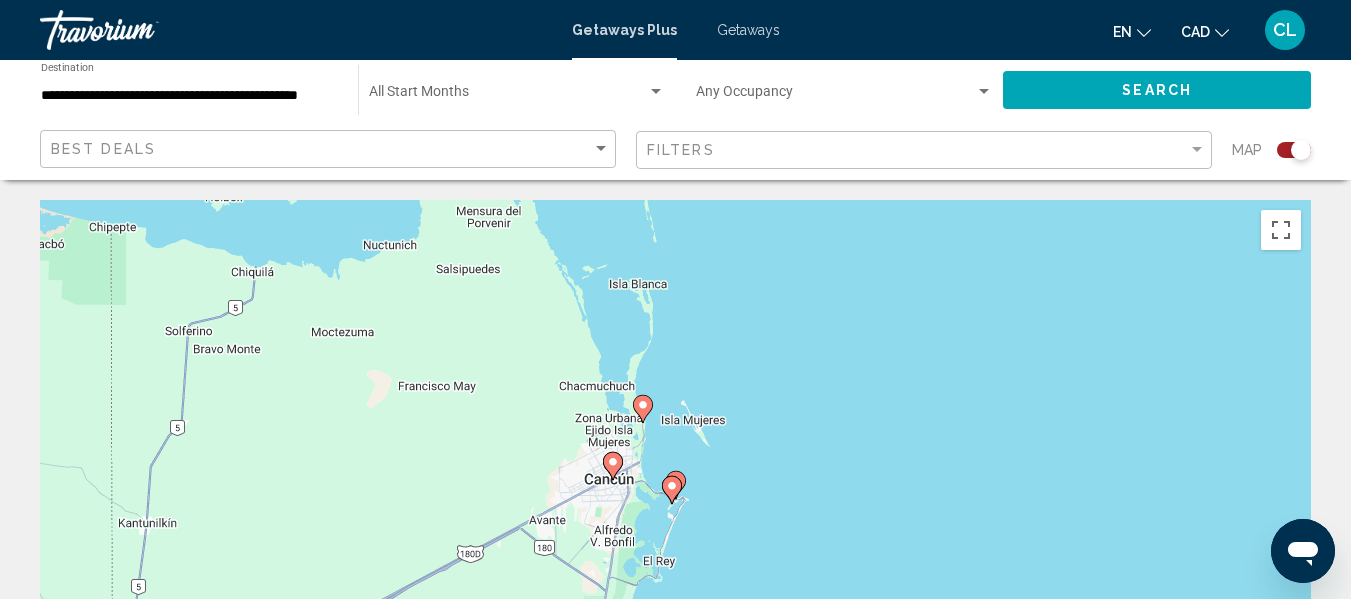 click 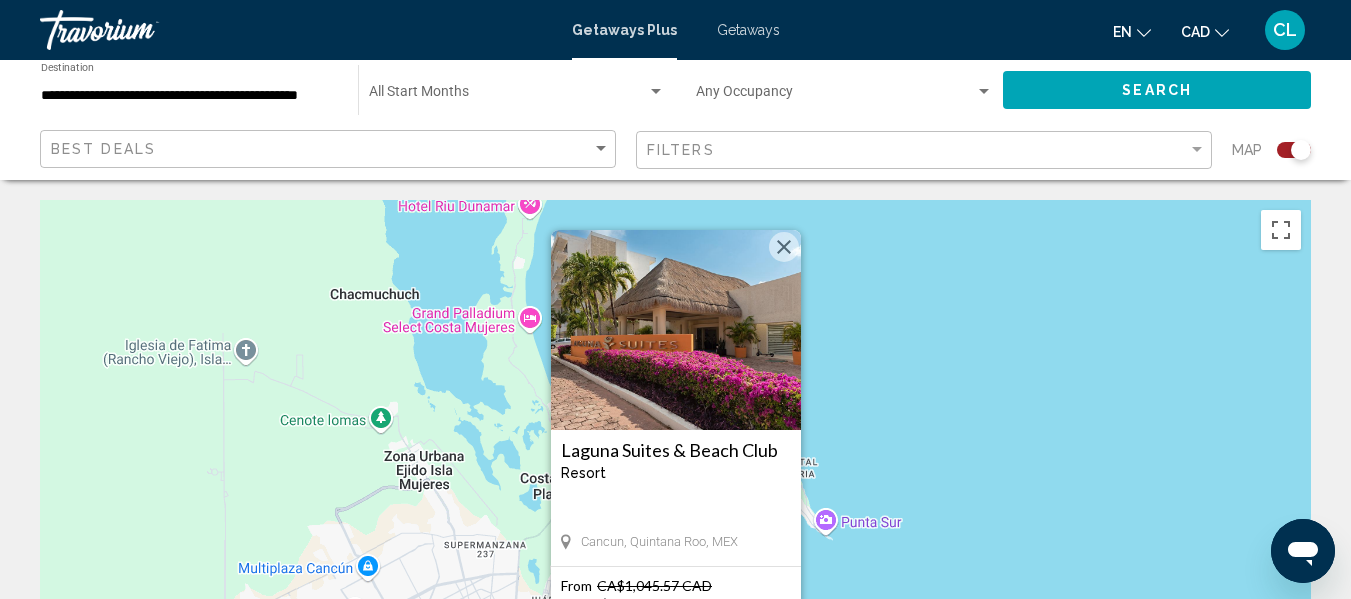 type 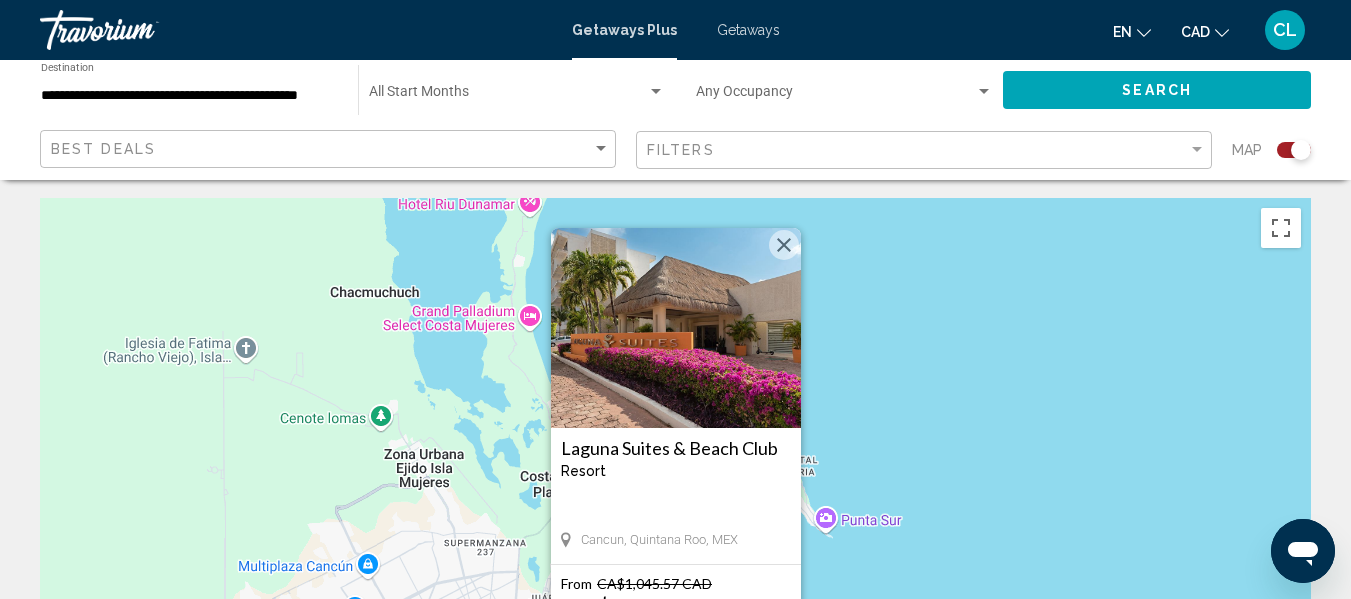 scroll, scrollTop: 0, scrollLeft: 0, axis: both 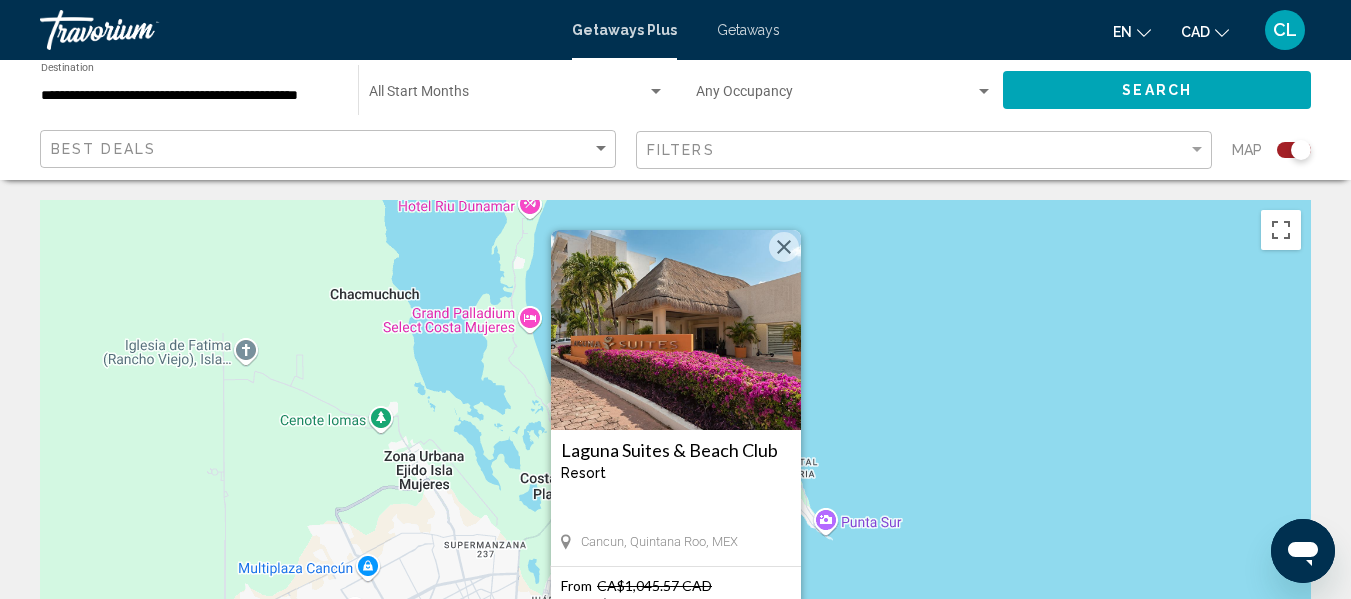 click at bounding box center (676, 330) 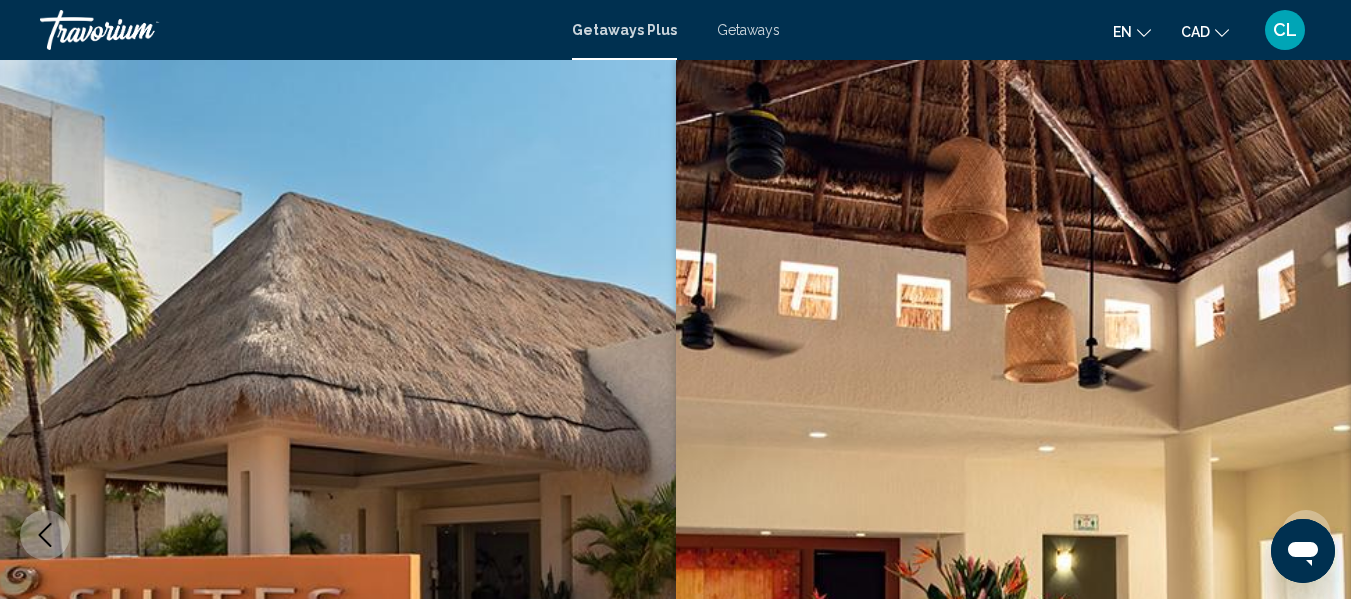 scroll, scrollTop: 236, scrollLeft: 0, axis: vertical 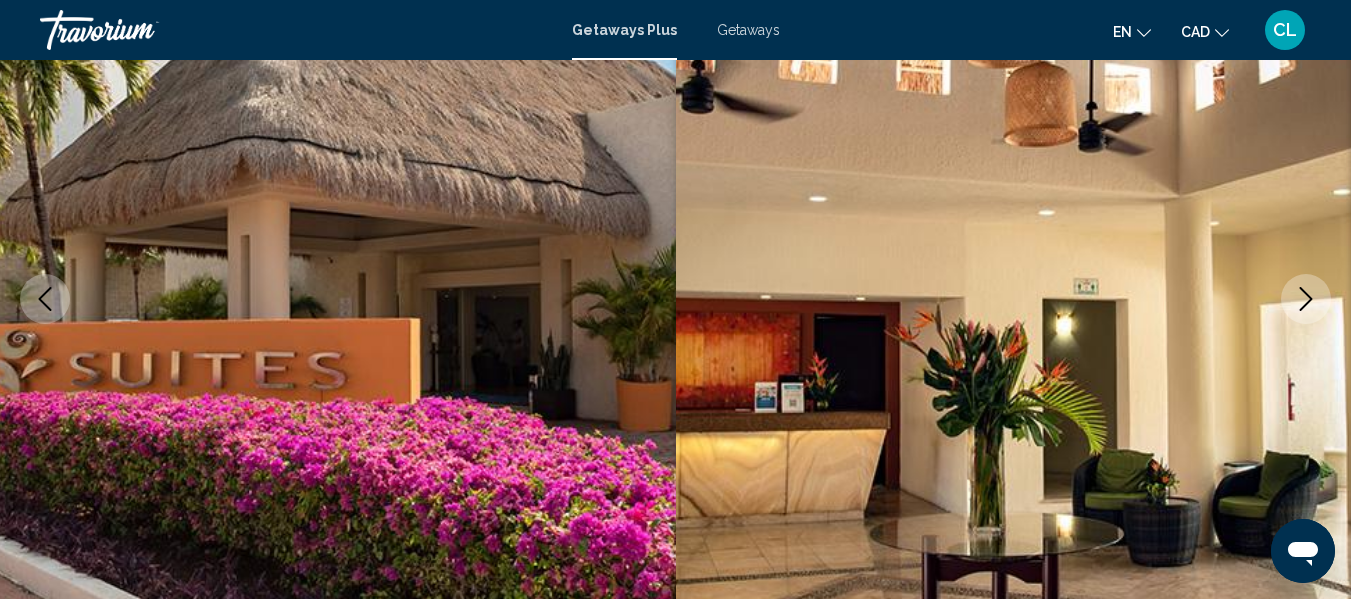 click 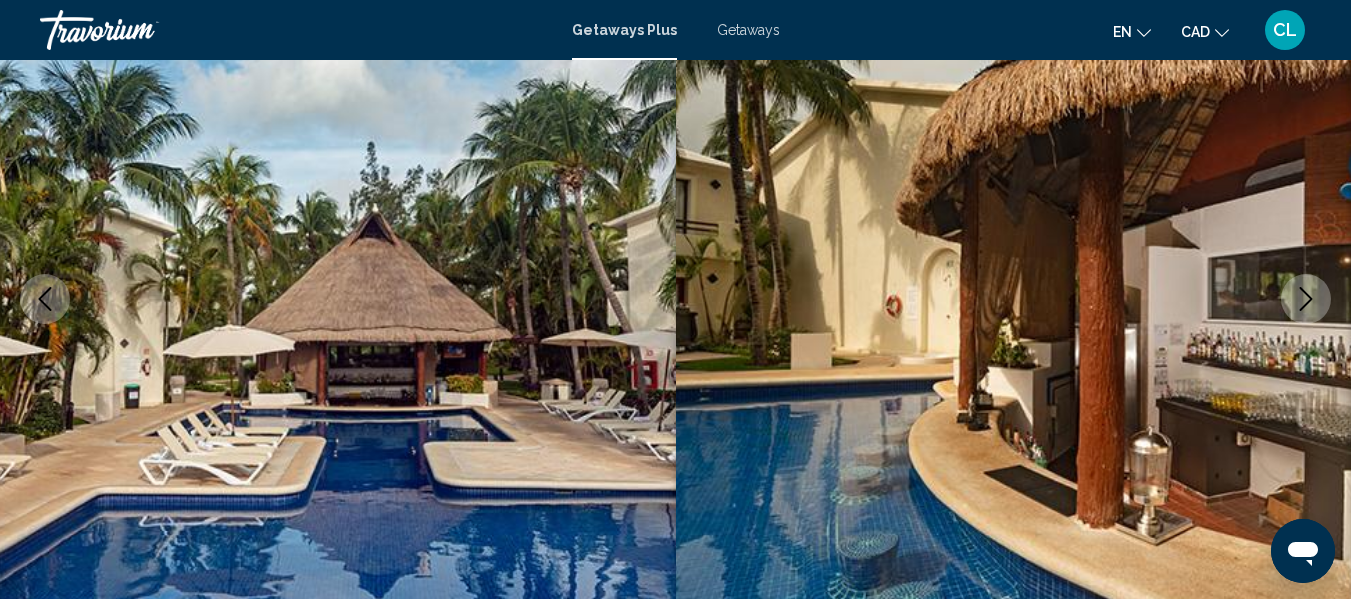 type 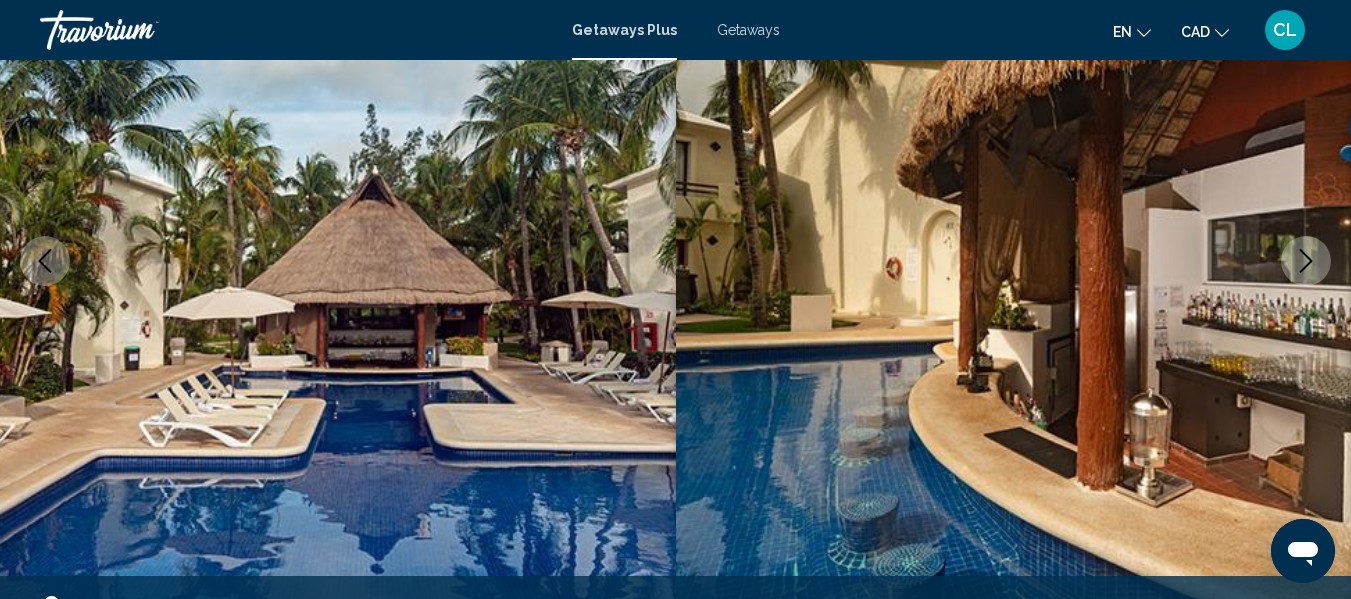 scroll, scrollTop: 276, scrollLeft: 0, axis: vertical 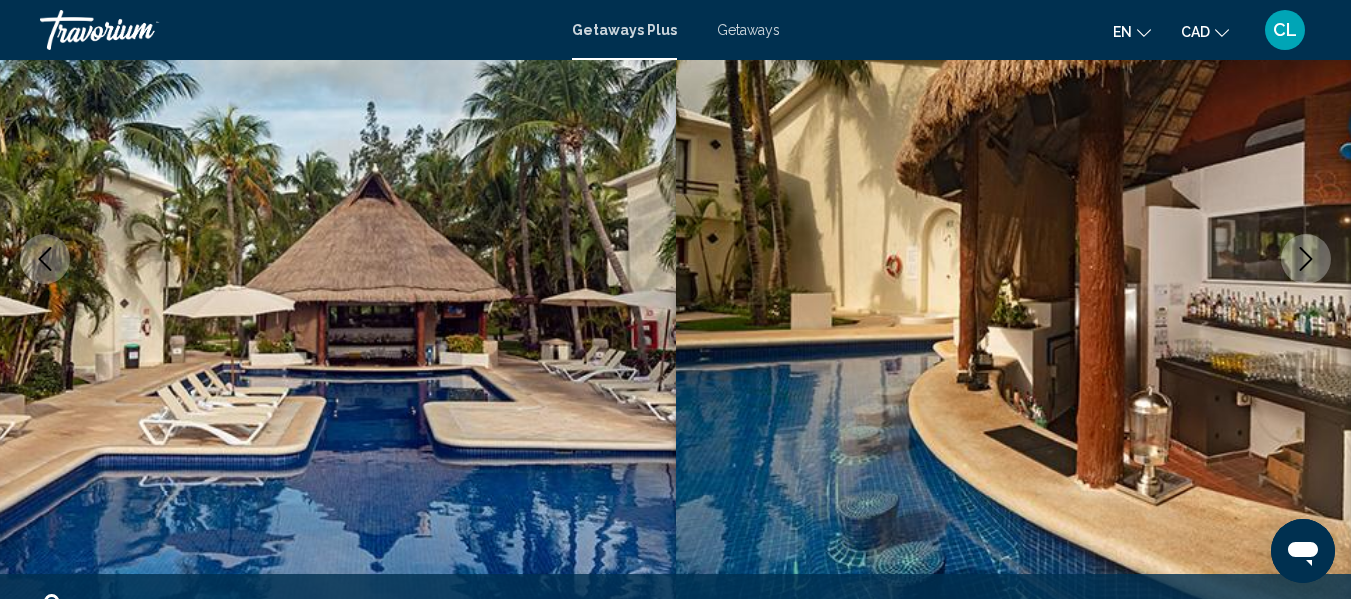 click 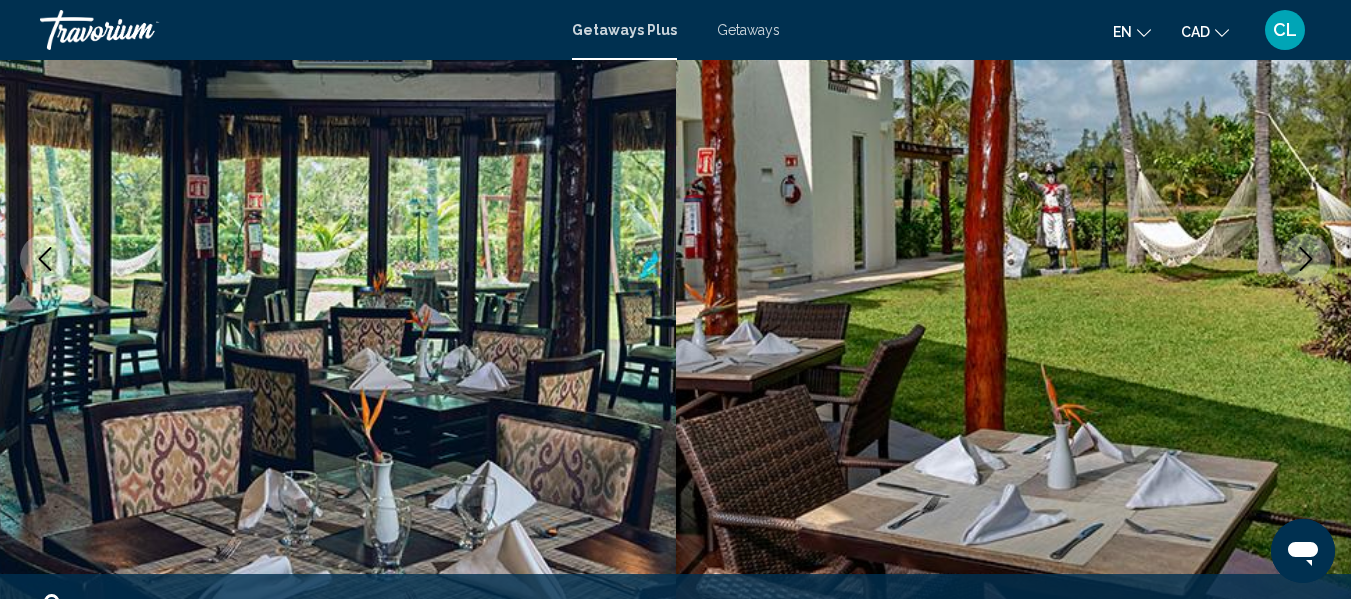 click at bounding box center [1306, 259] 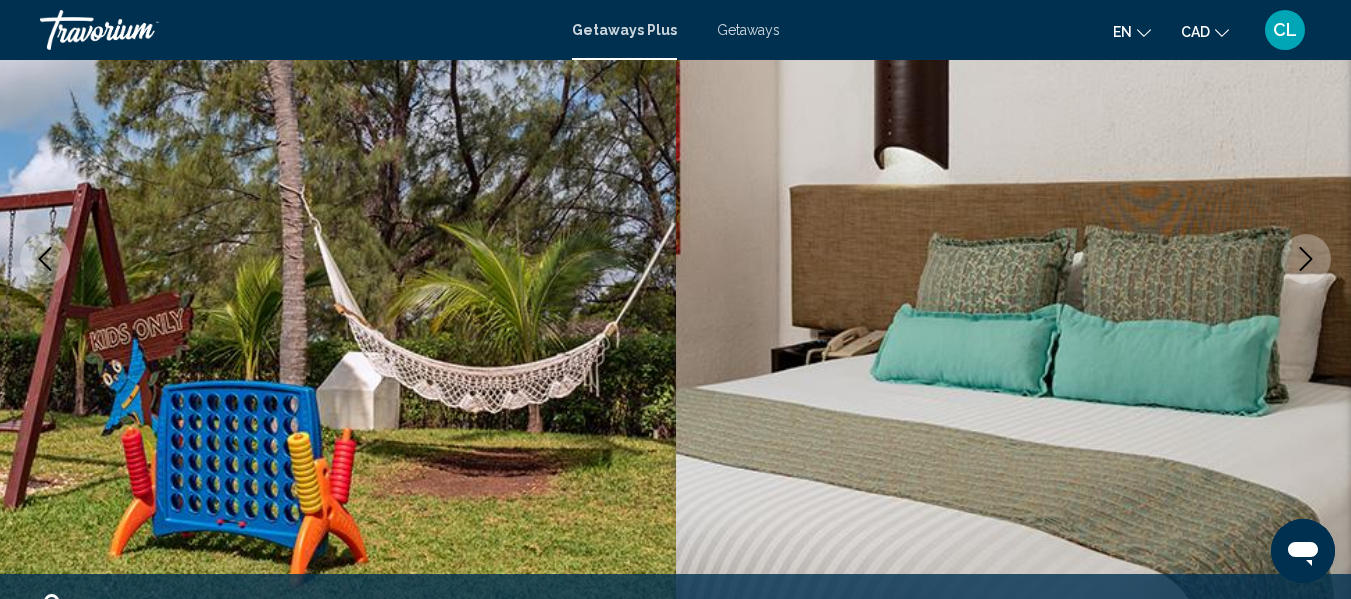 click at bounding box center [1306, 259] 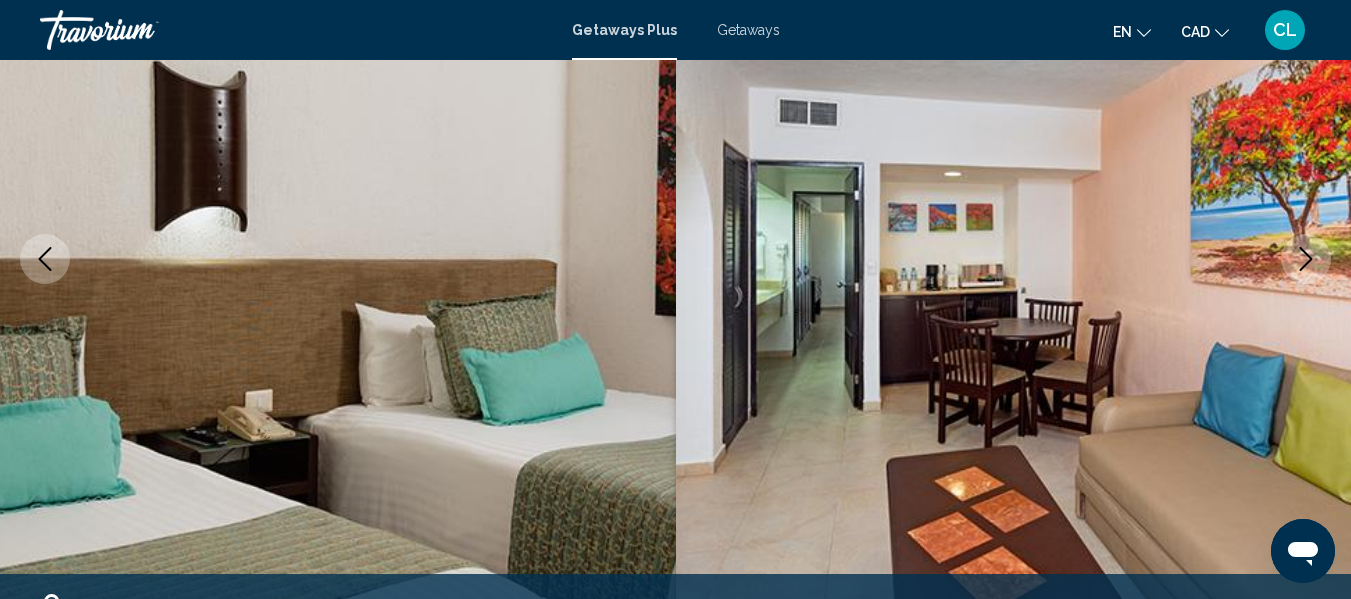 click at bounding box center (1306, 259) 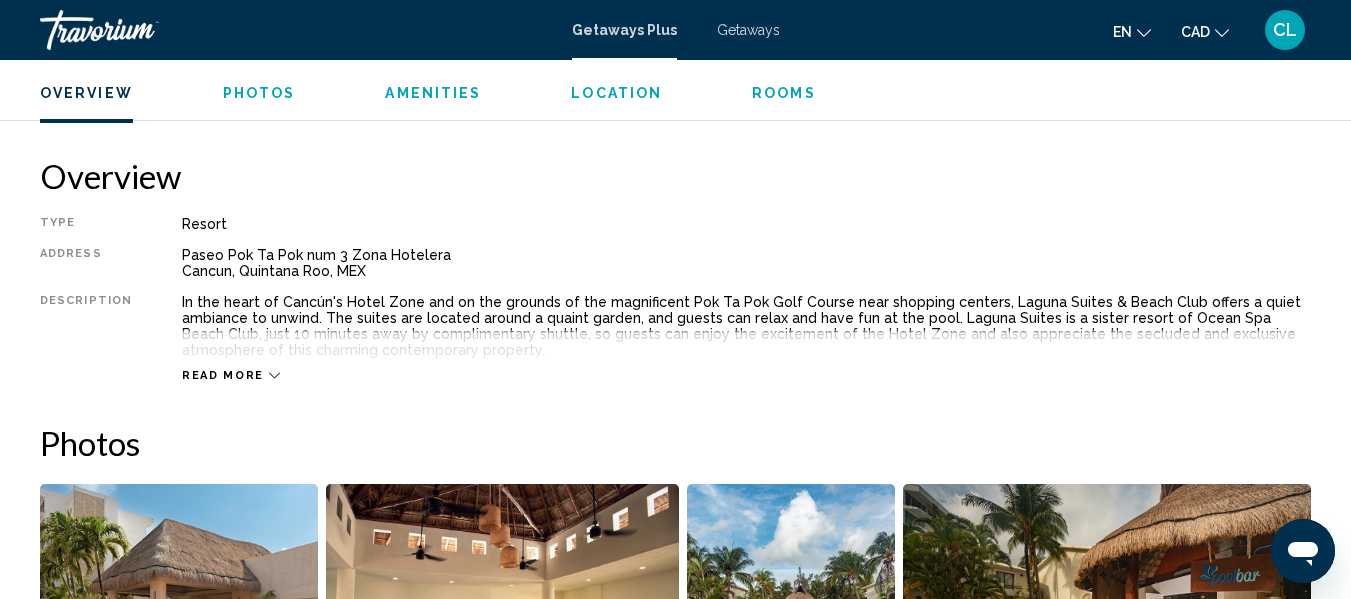 scroll, scrollTop: 956, scrollLeft: 0, axis: vertical 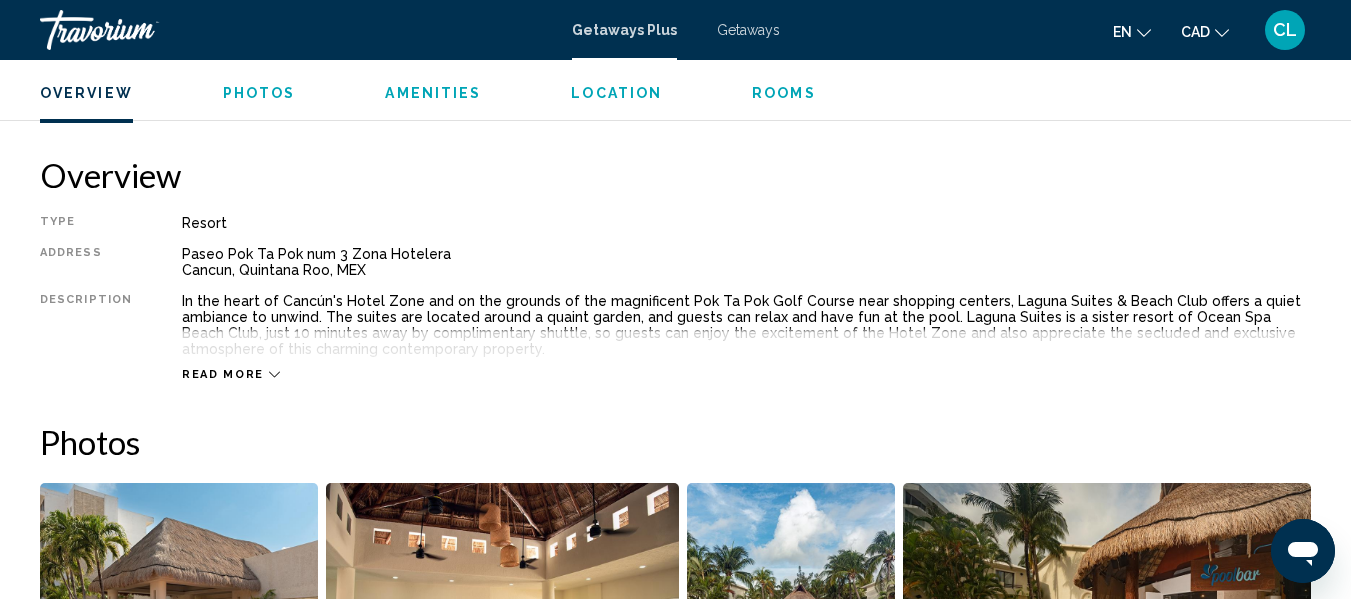 click on "Read more" at bounding box center (231, 374) 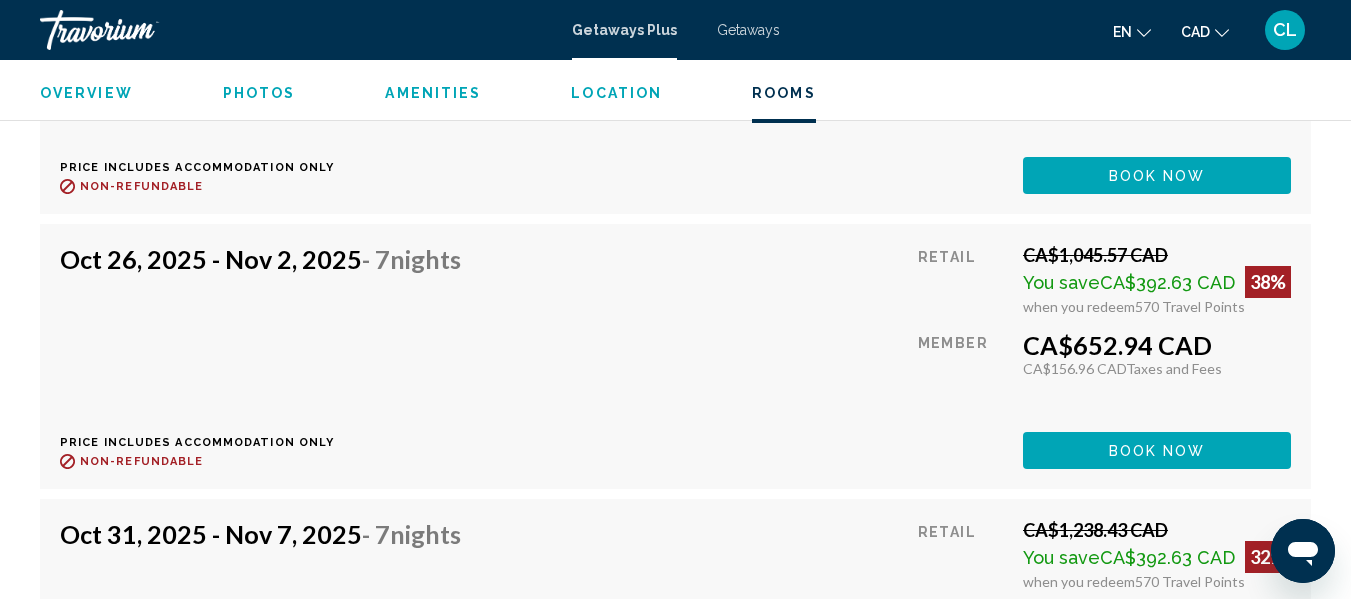 scroll, scrollTop: 12316, scrollLeft: 0, axis: vertical 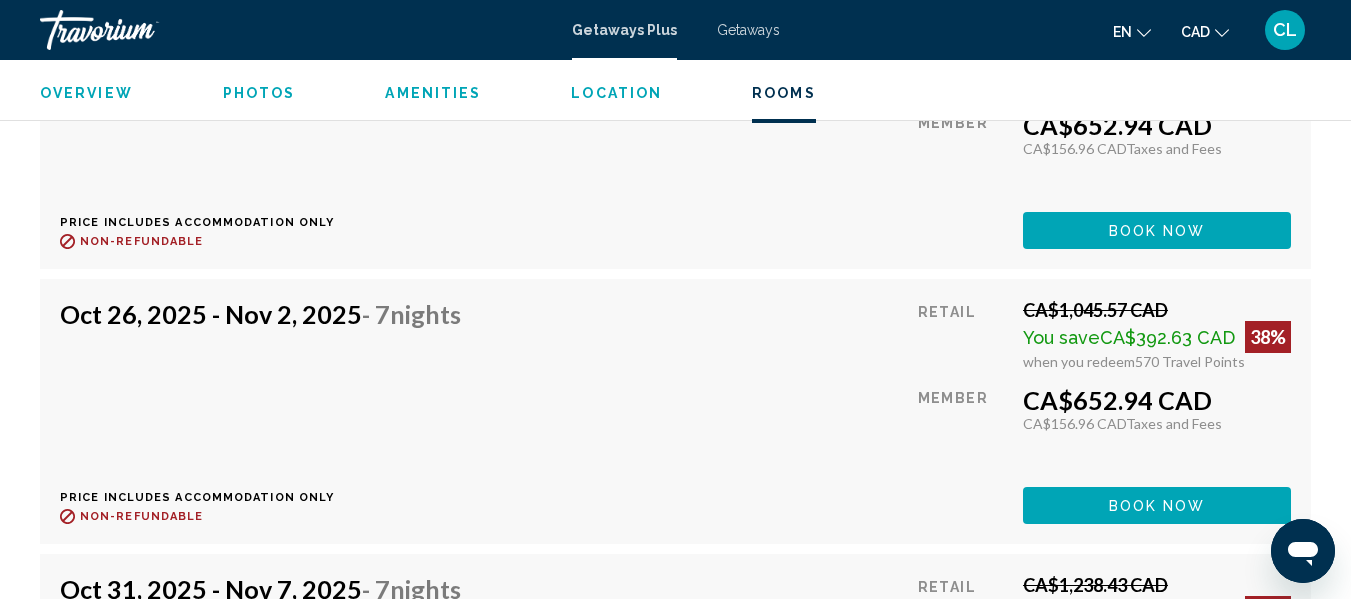 click on "CA$1,045.57 CAD" at bounding box center (1157, 310) 